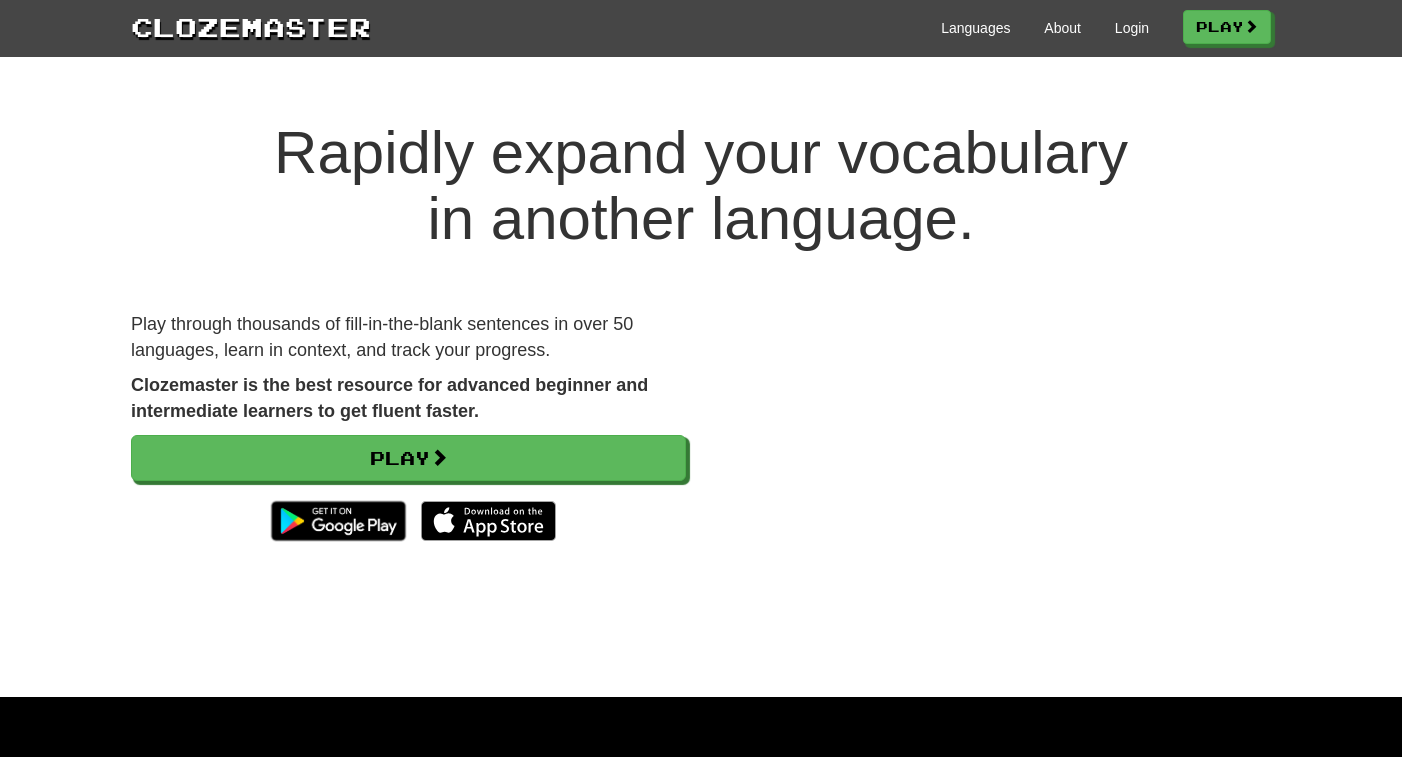 scroll, scrollTop: 0, scrollLeft: 0, axis: both 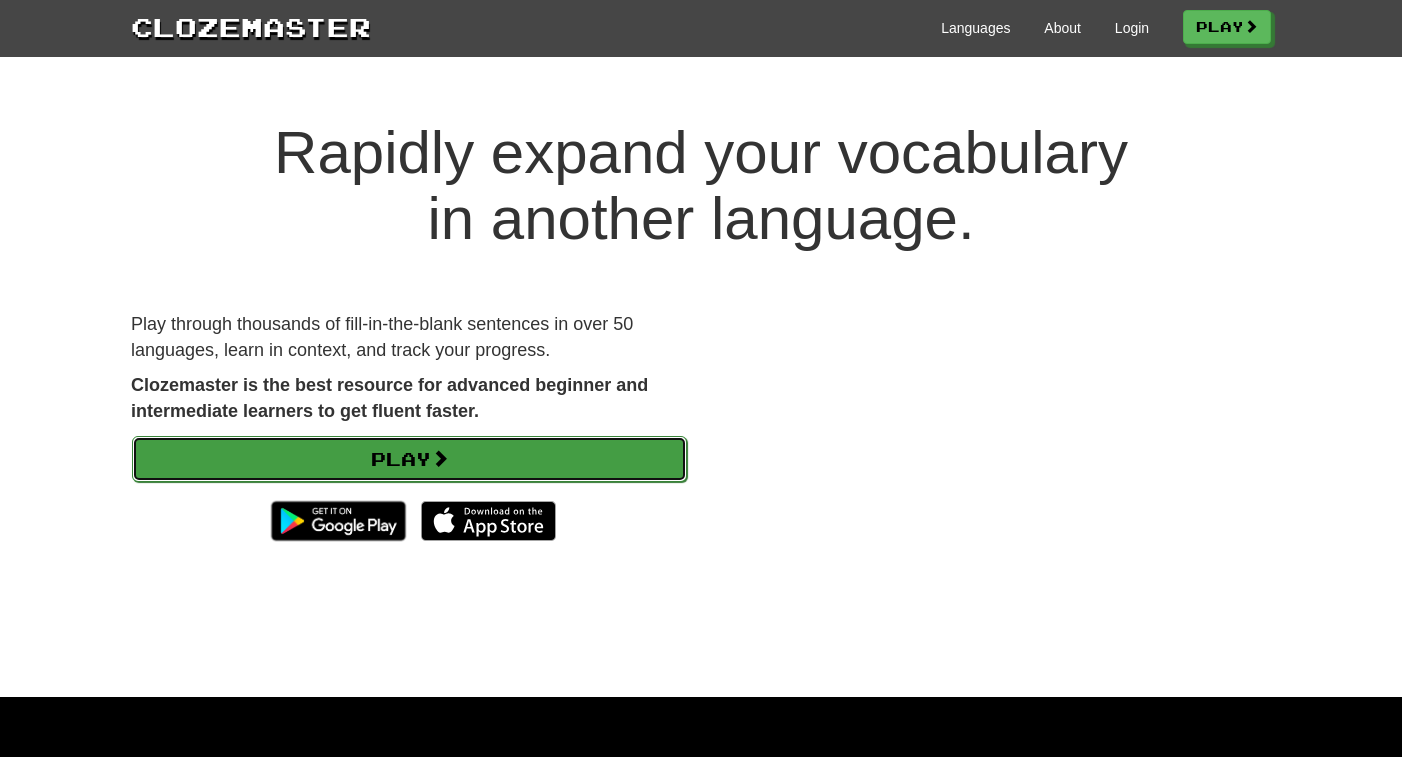 click on "Play" at bounding box center (409, 459) 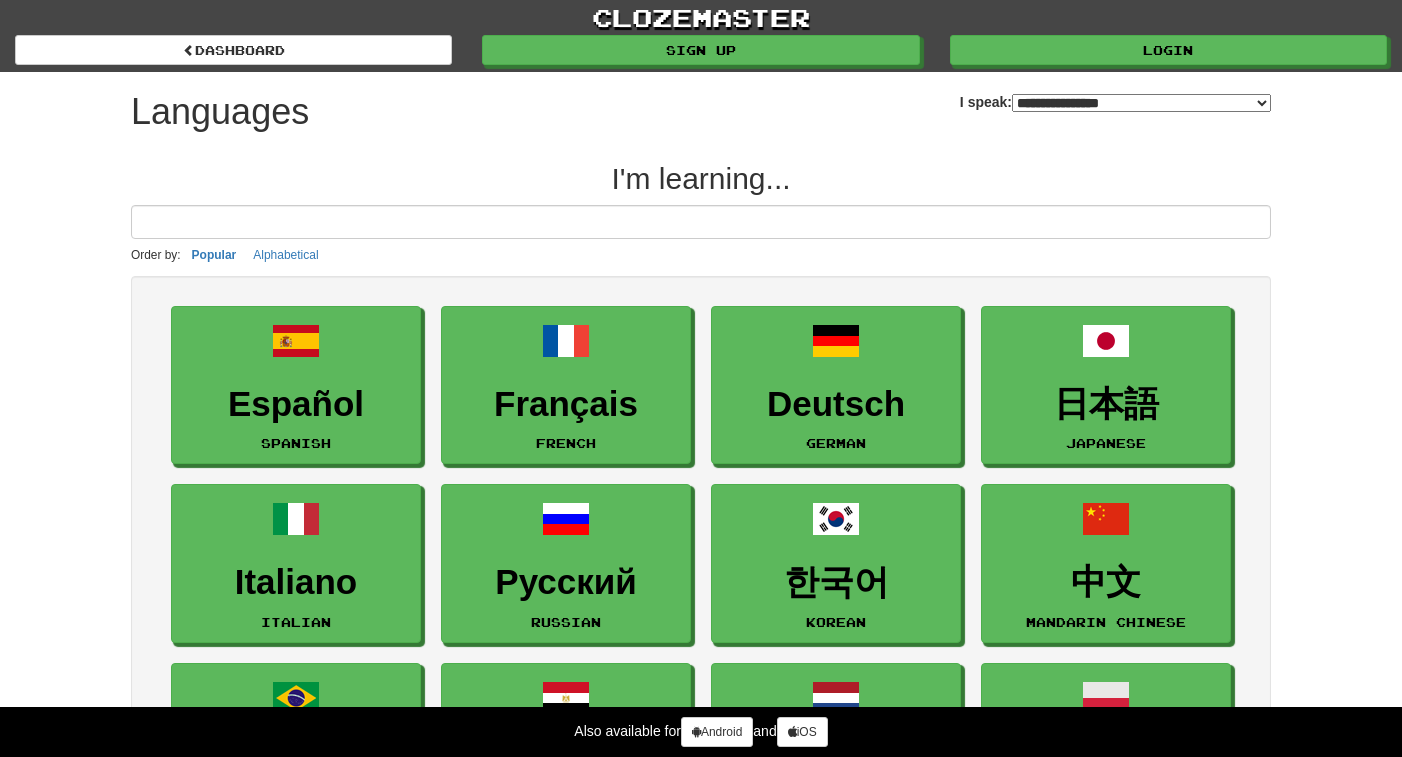 select on "*******" 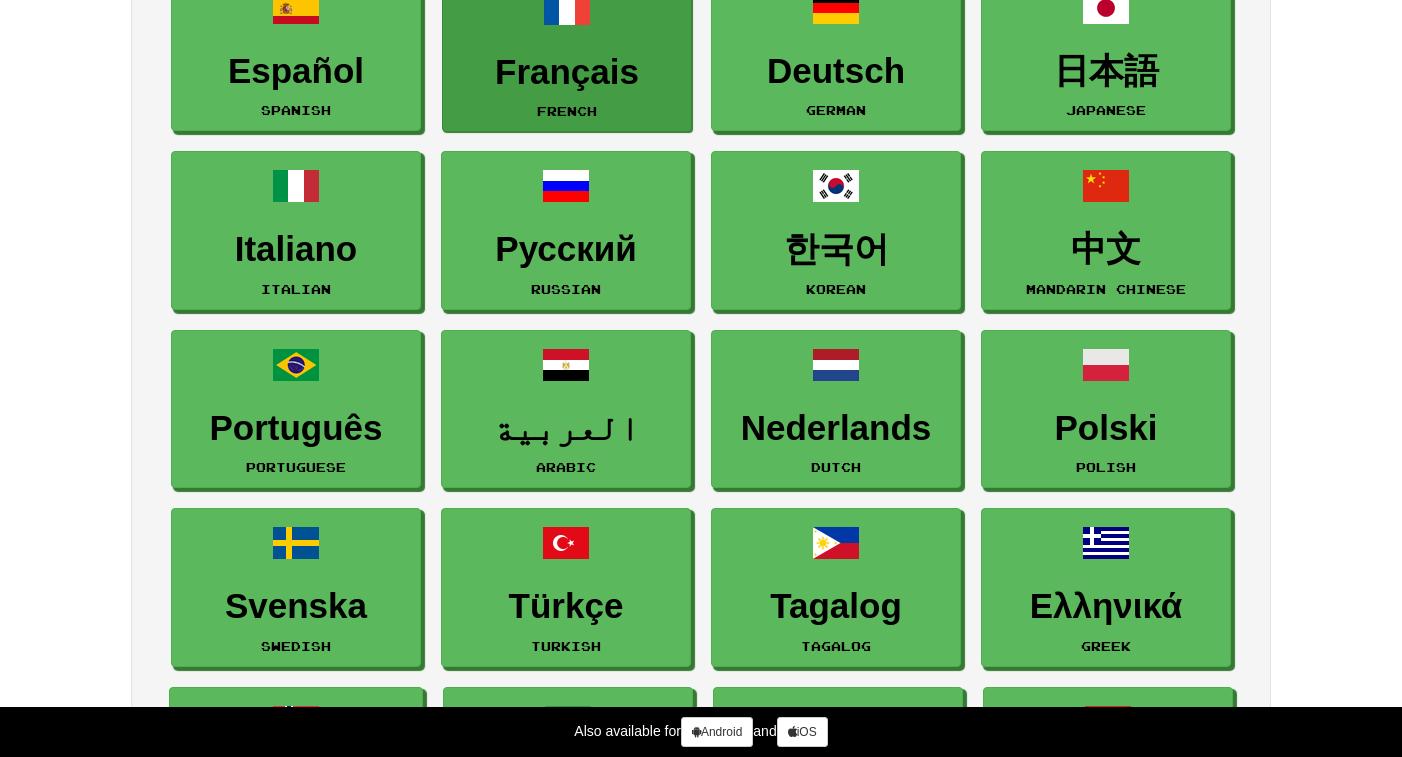 scroll, scrollTop: 335, scrollLeft: 0, axis: vertical 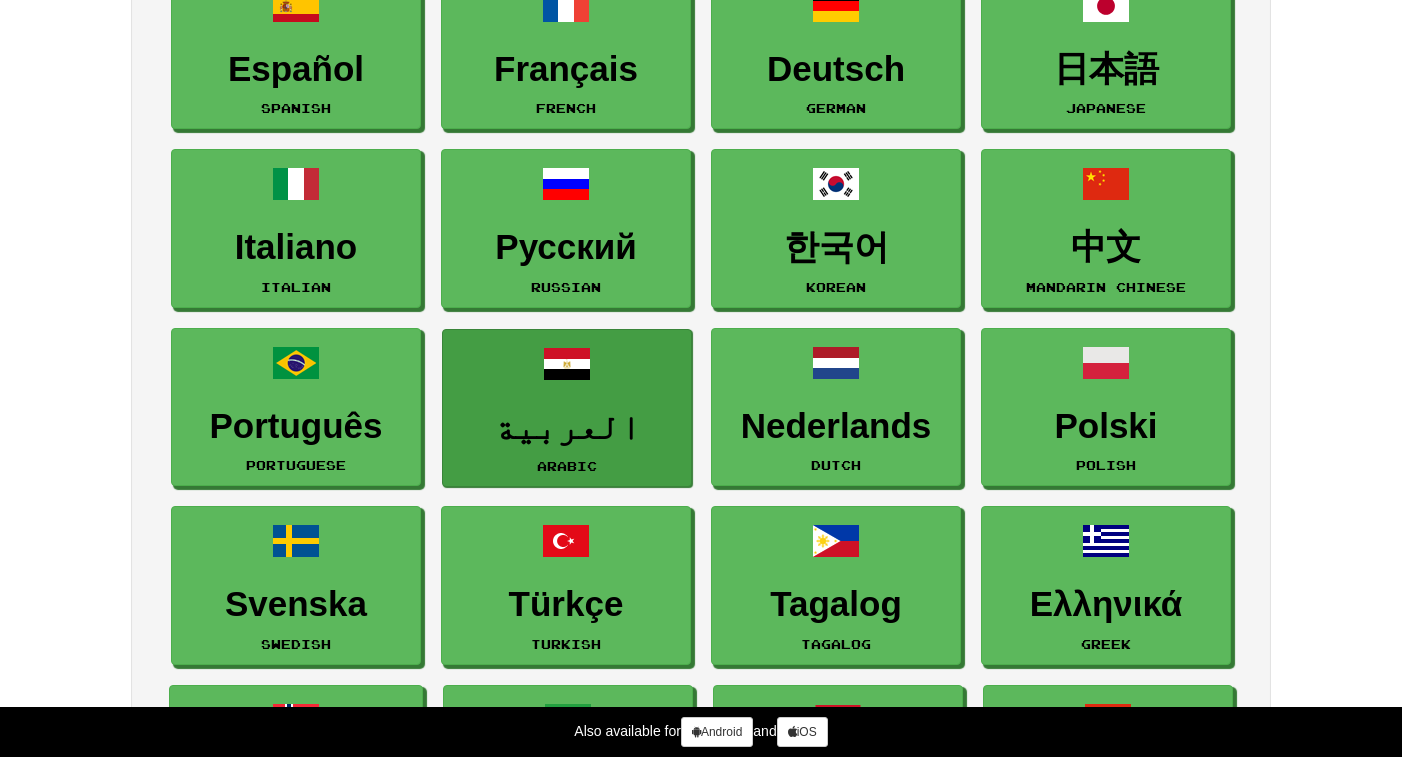 click on "العربية" at bounding box center (567, 427) 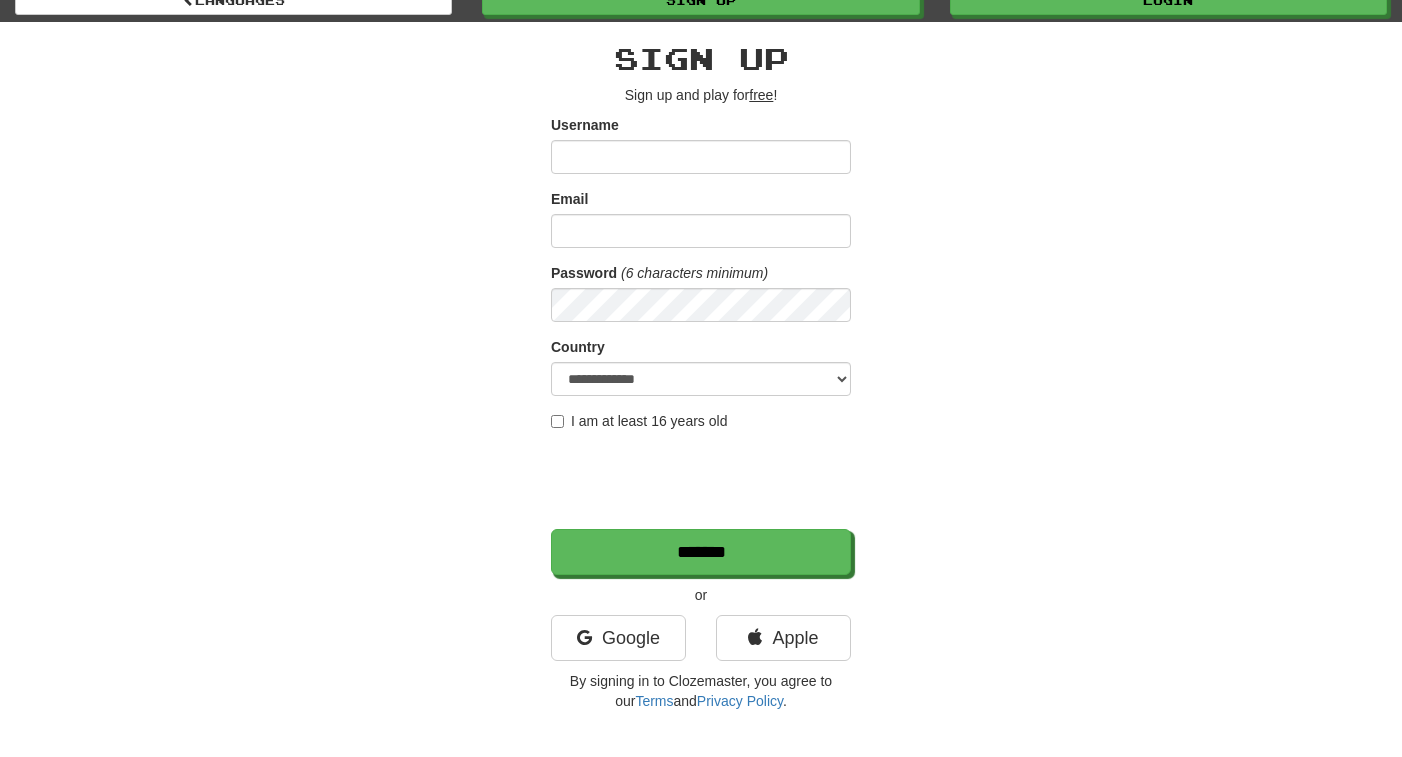 scroll, scrollTop: 63, scrollLeft: 0, axis: vertical 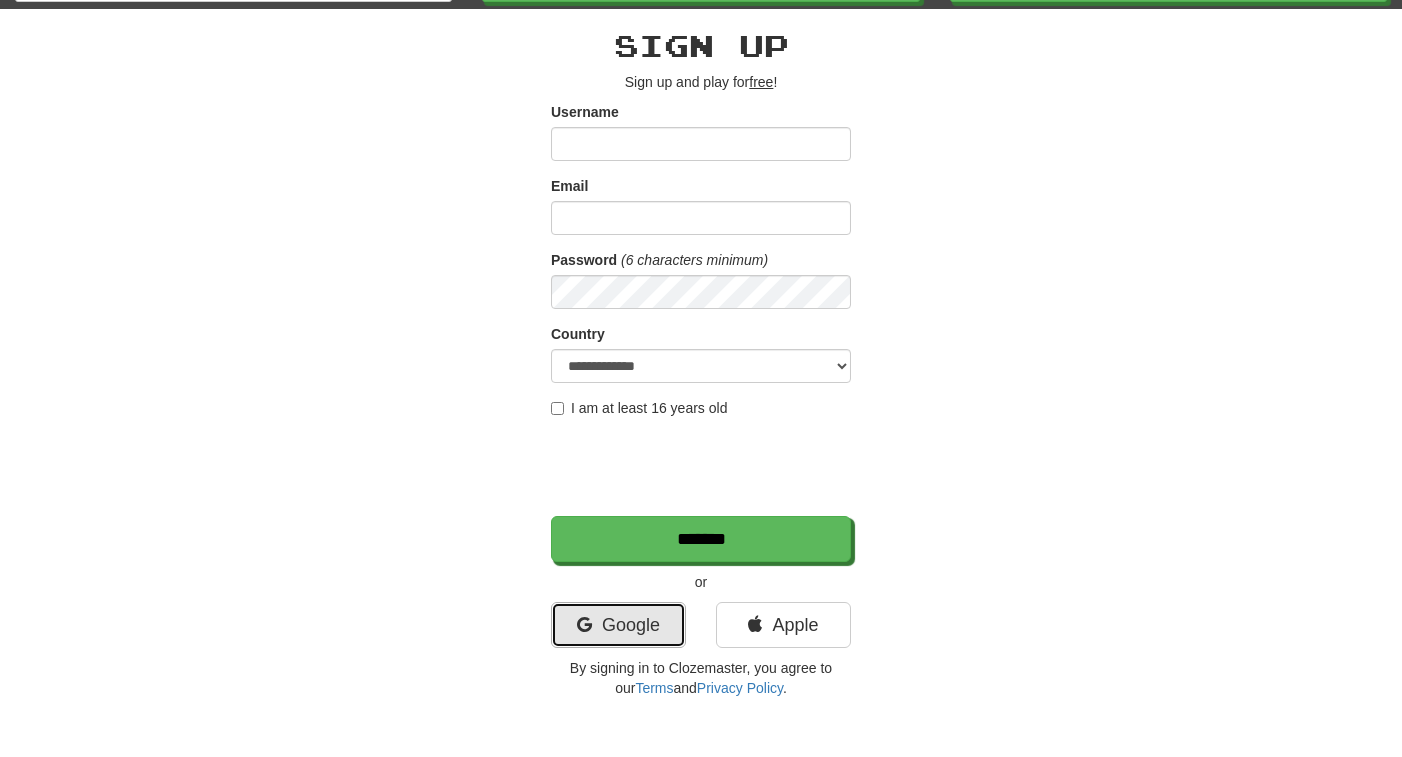 click on "Google" at bounding box center [618, 625] 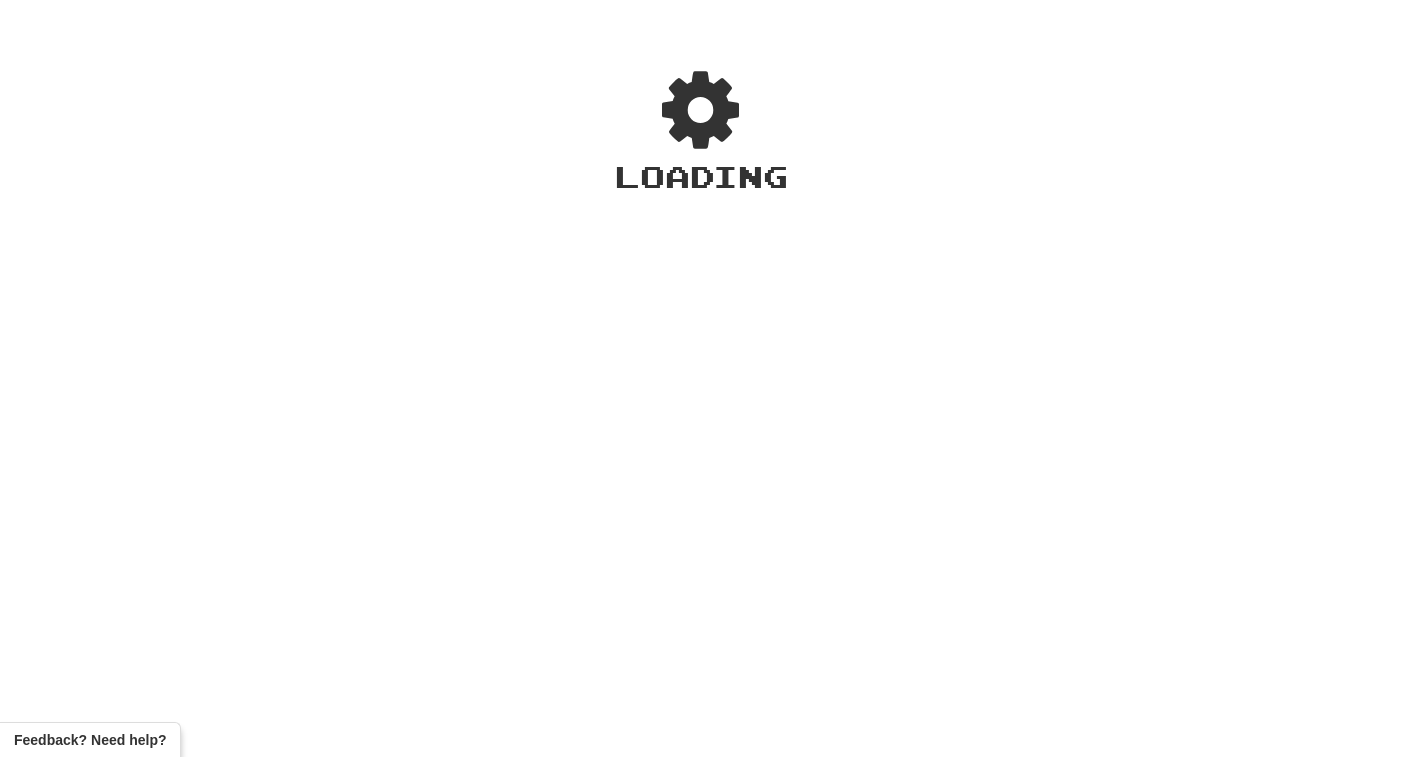 scroll, scrollTop: 0, scrollLeft: 0, axis: both 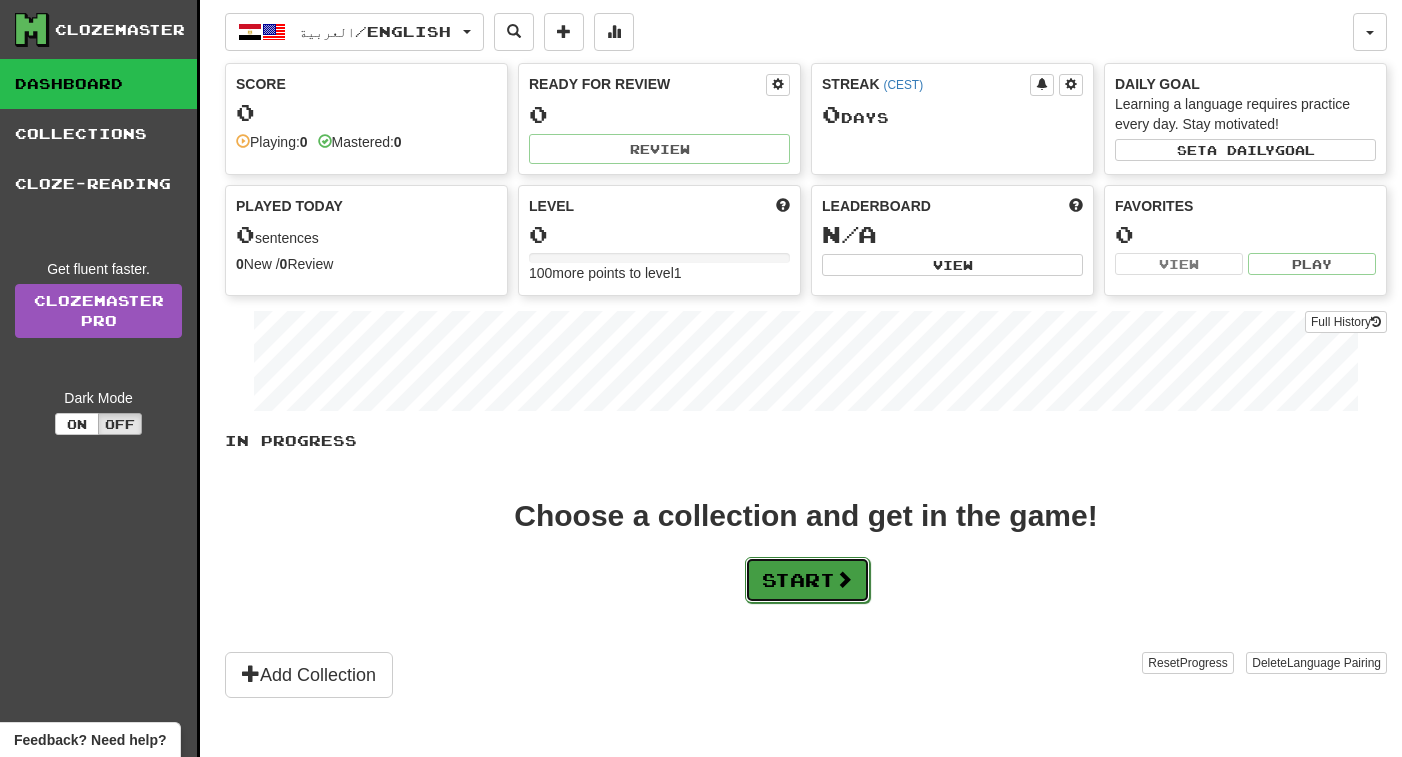 click on "Start" at bounding box center (807, 580) 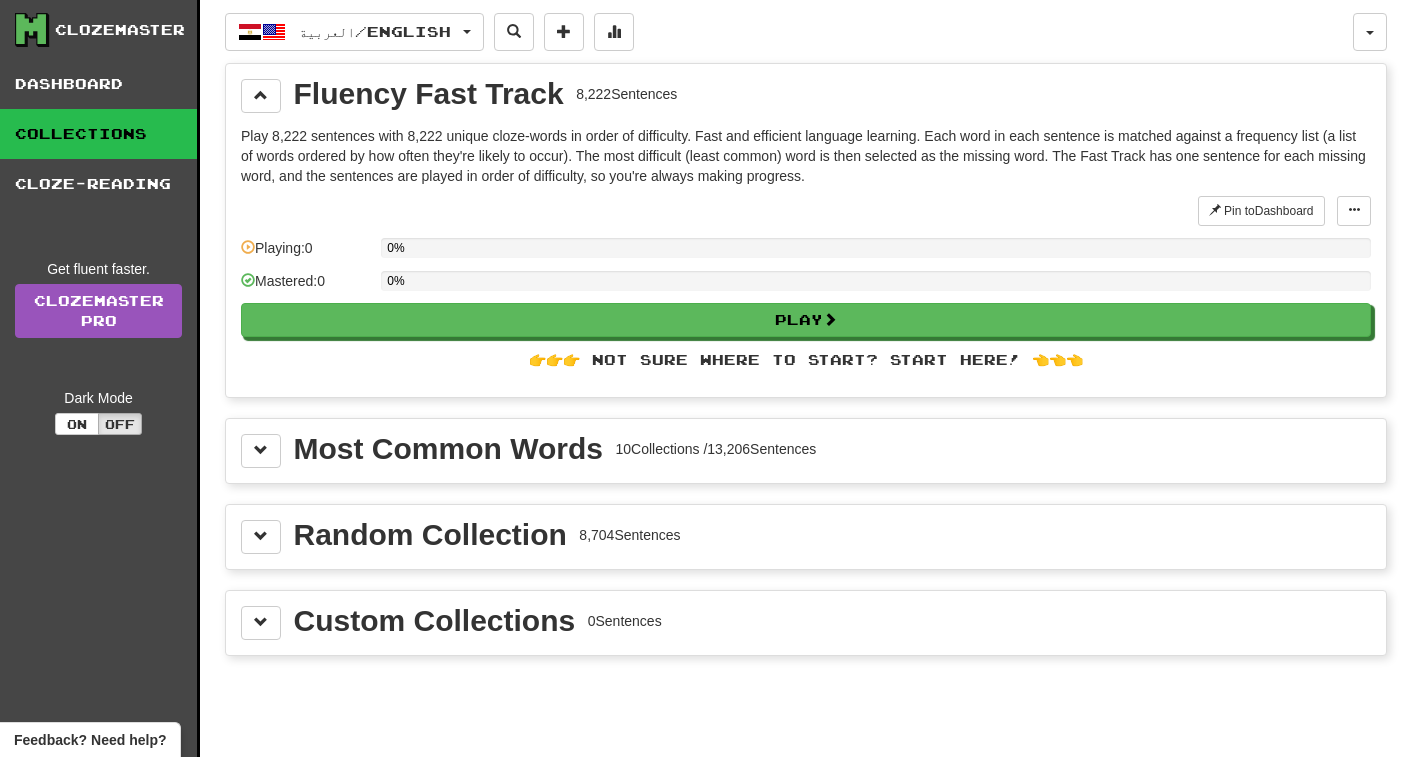 click on "Most Common Words 10  Collections /  13,206  Sentences" at bounding box center [806, 451] 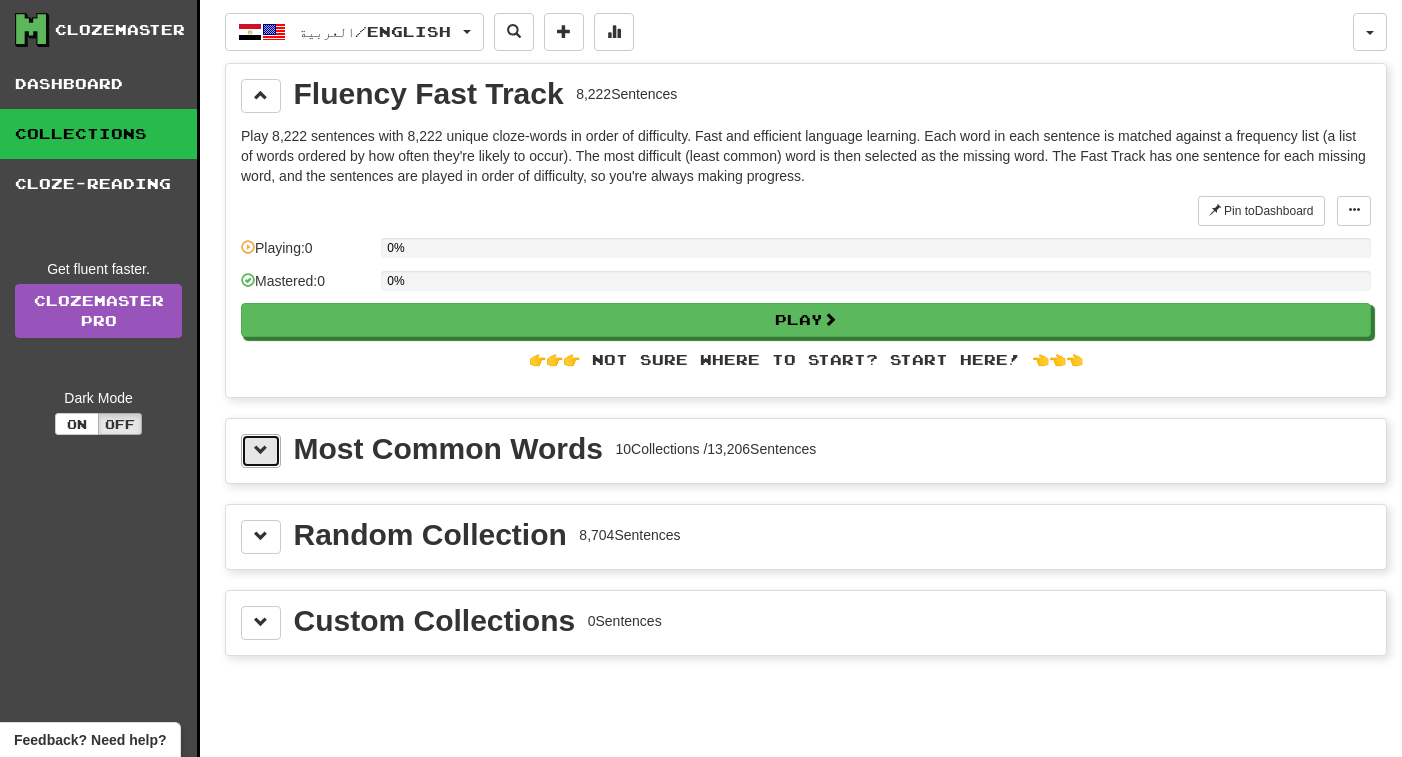 click at bounding box center (261, 450) 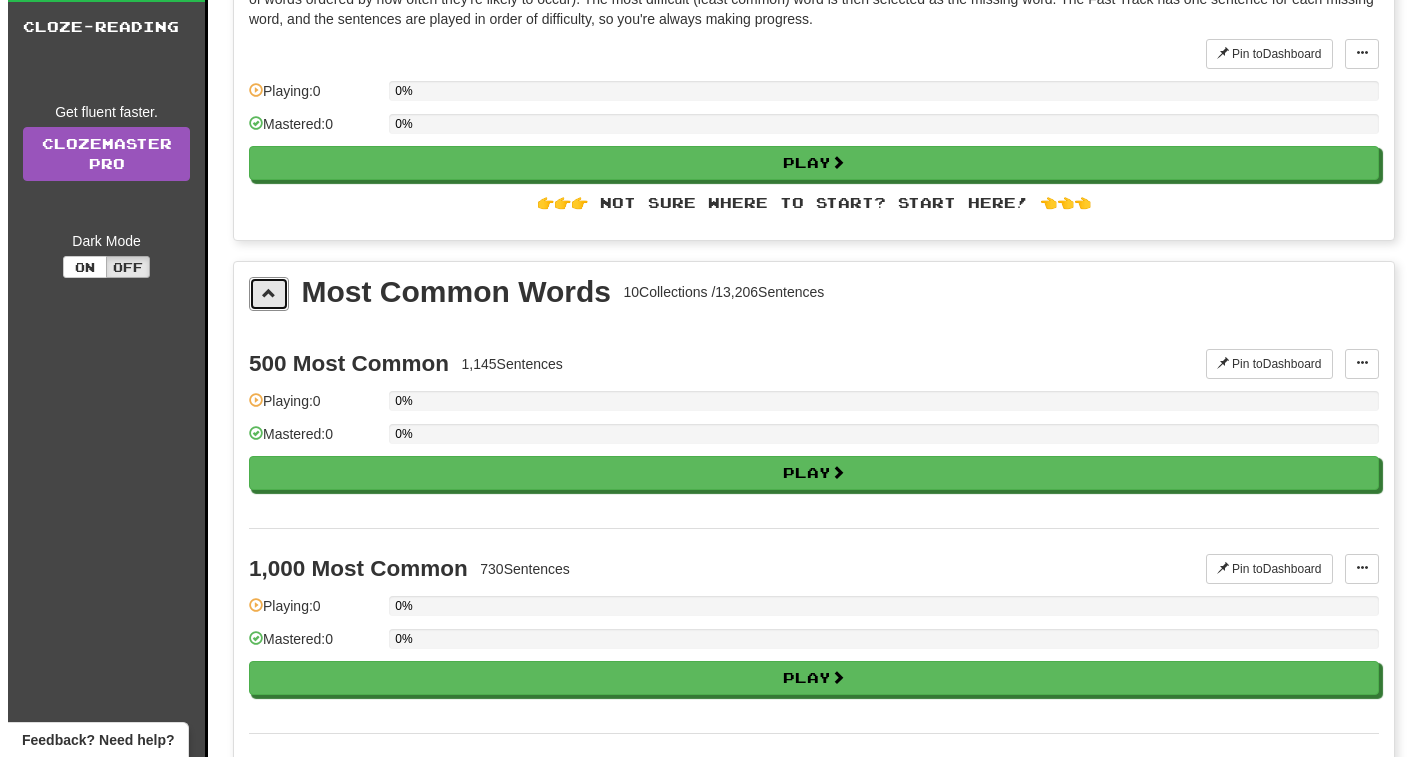 scroll, scrollTop: 177, scrollLeft: 0, axis: vertical 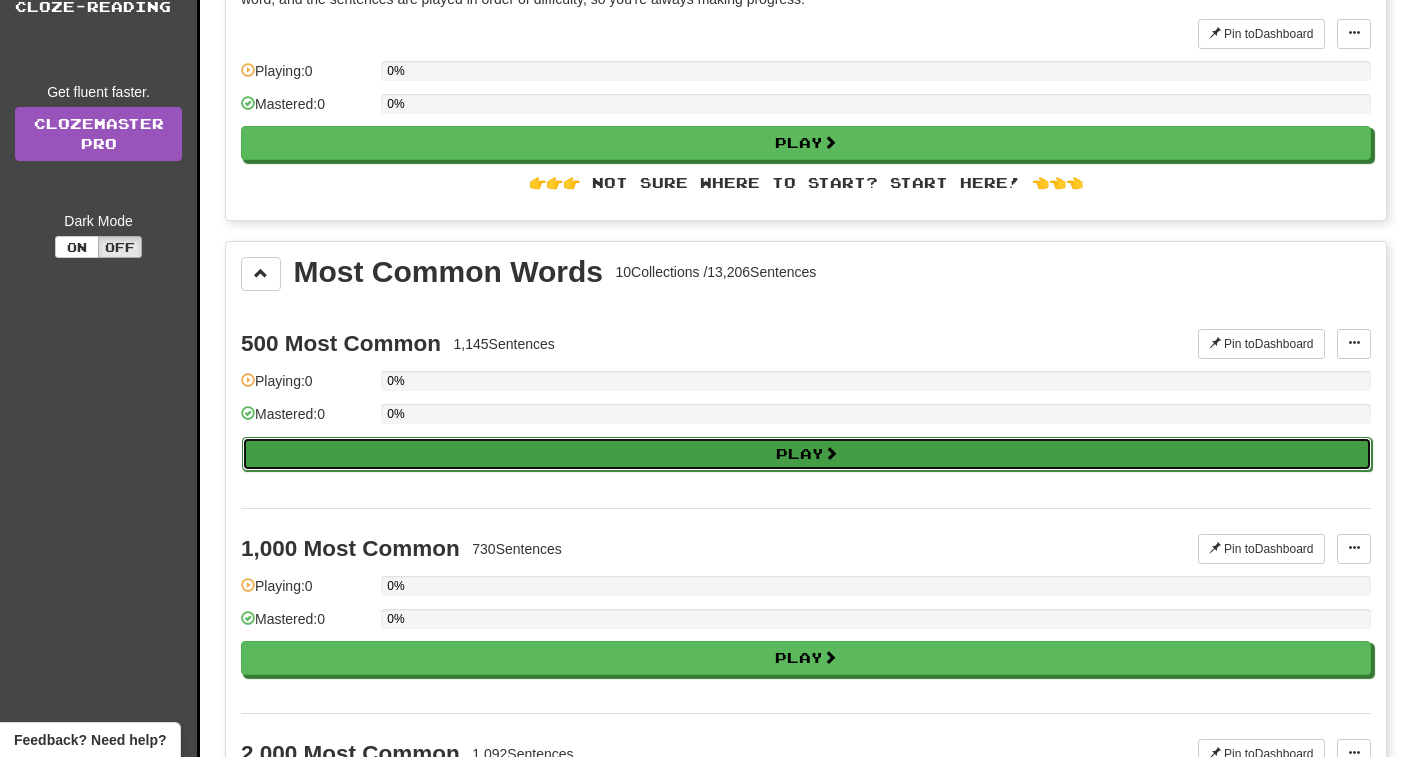 click on "Play" at bounding box center (807, 454) 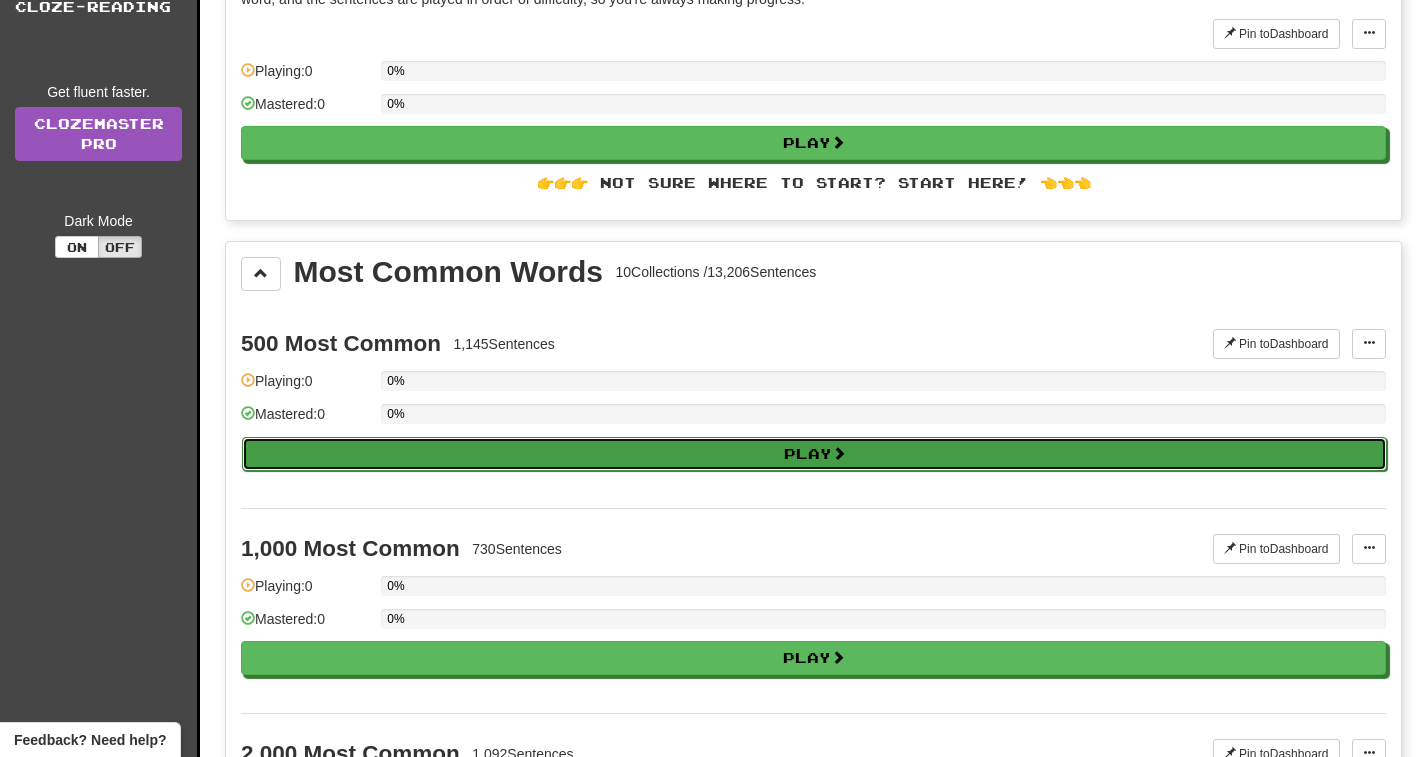 select on "**" 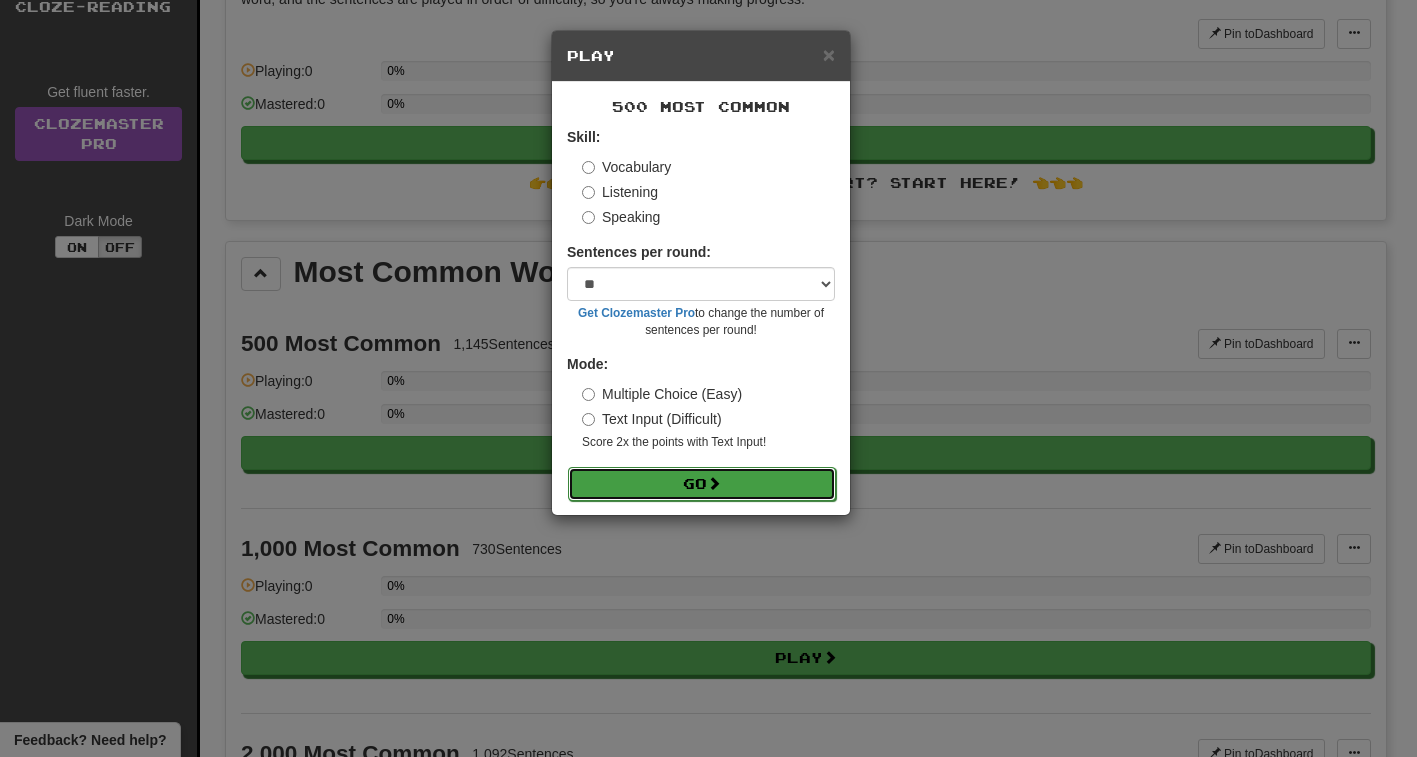 click on "Go" at bounding box center [702, 484] 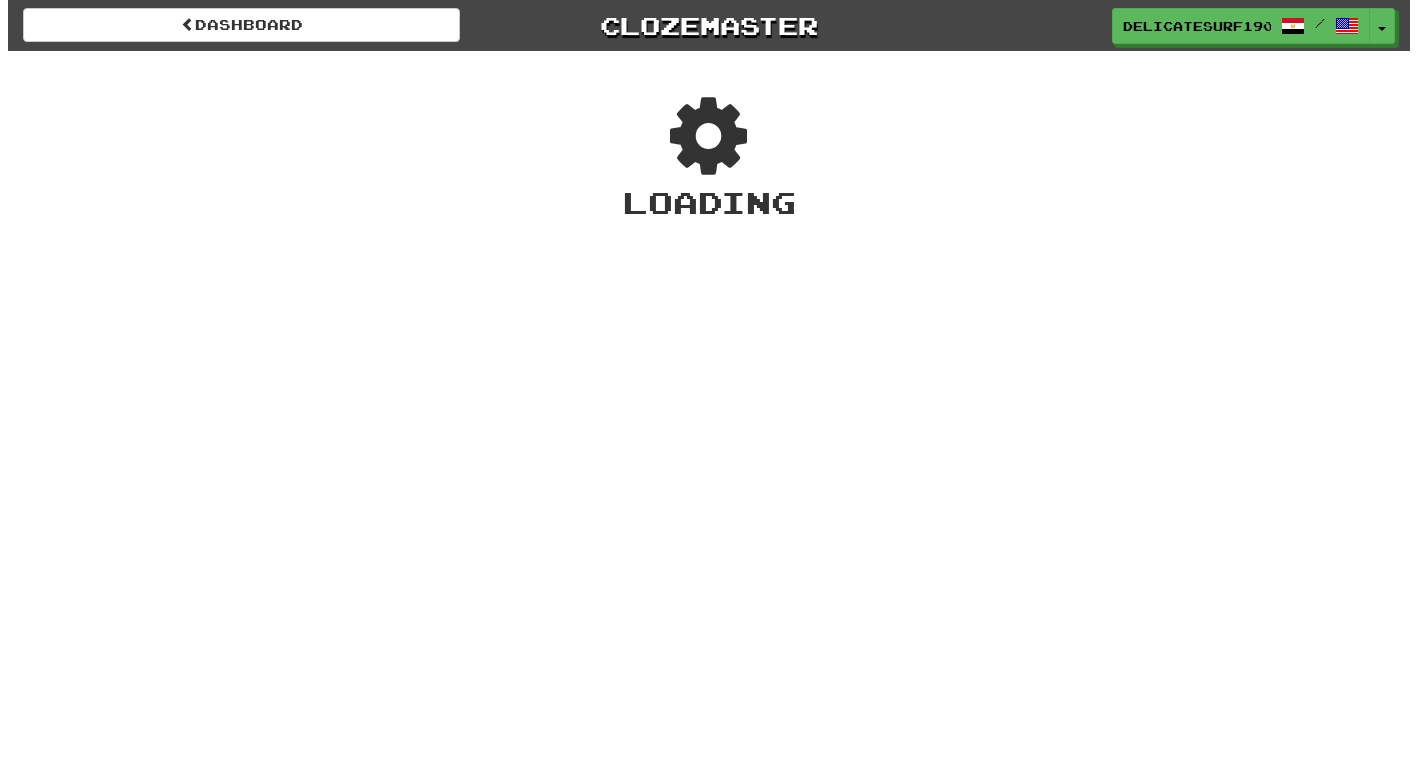scroll, scrollTop: 0, scrollLeft: 0, axis: both 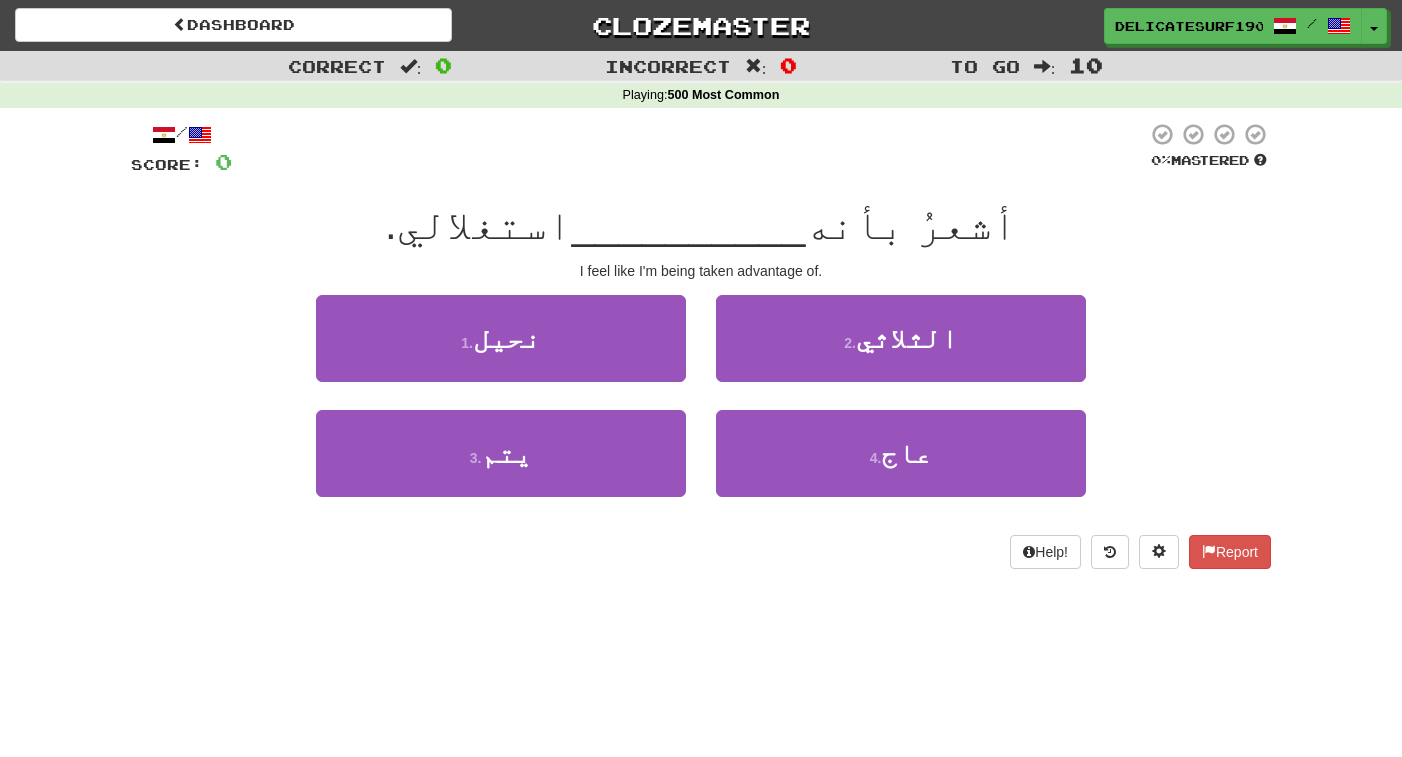 click on "أشعرُ بأنه" at bounding box center (911, 224) 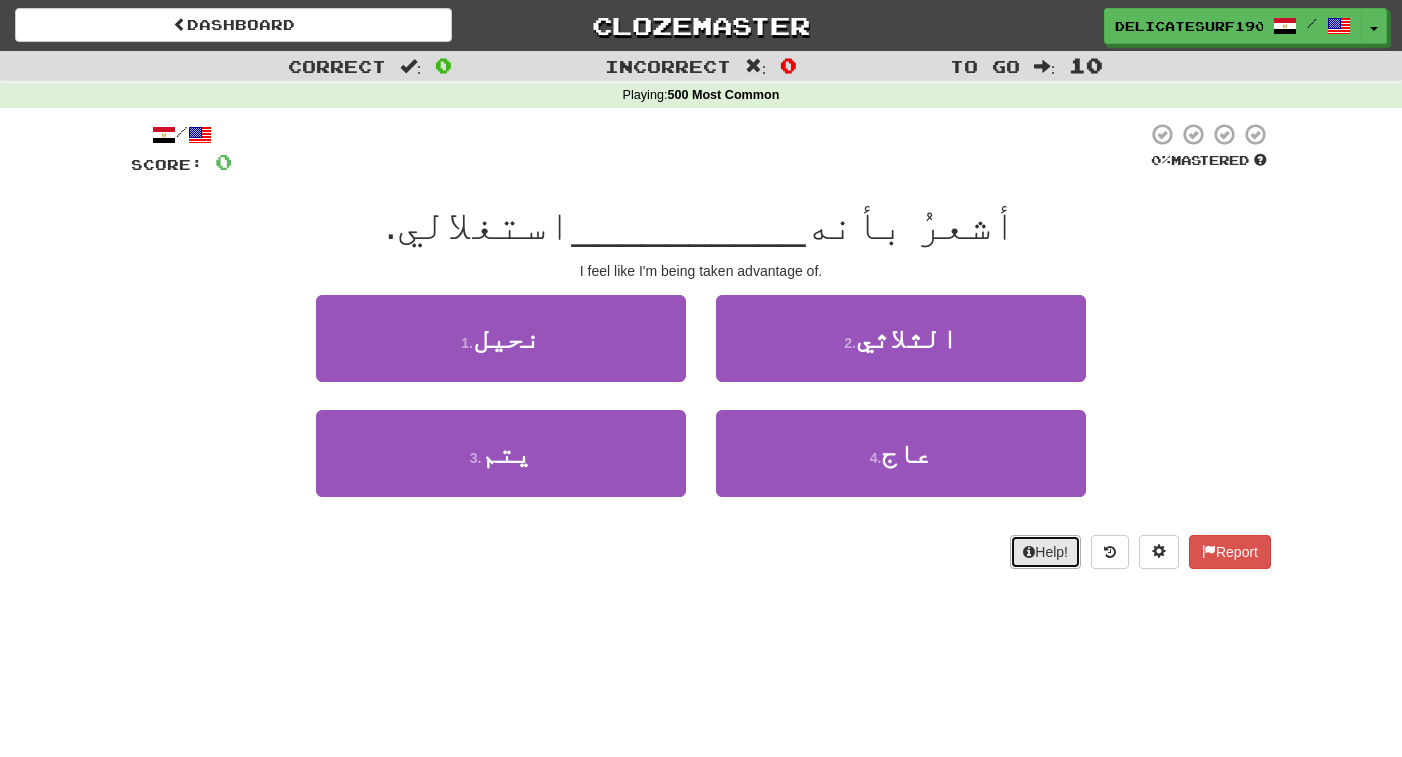 click on "Help!" at bounding box center [1045, 552] 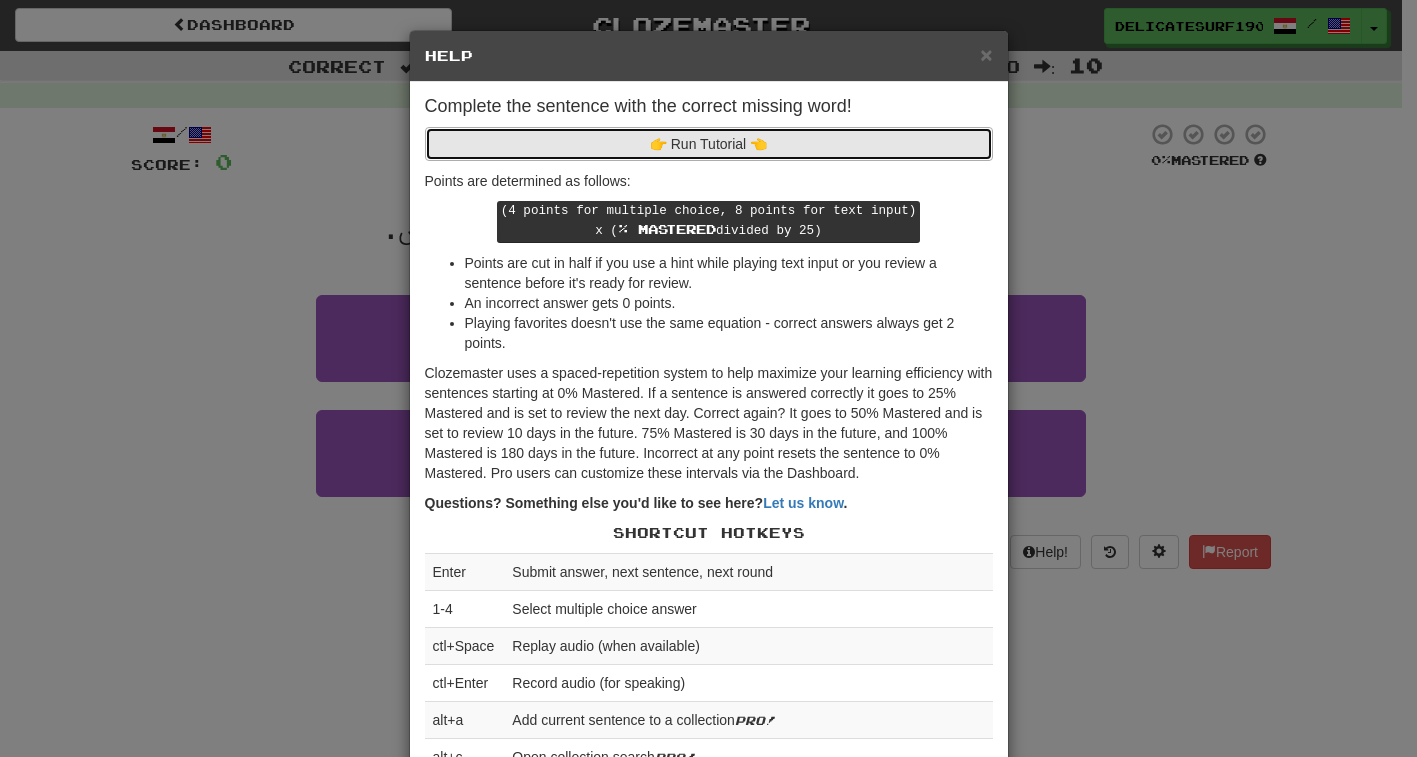 click on "👉 Run Tutorial 👈" at bounding box center (709, 144) 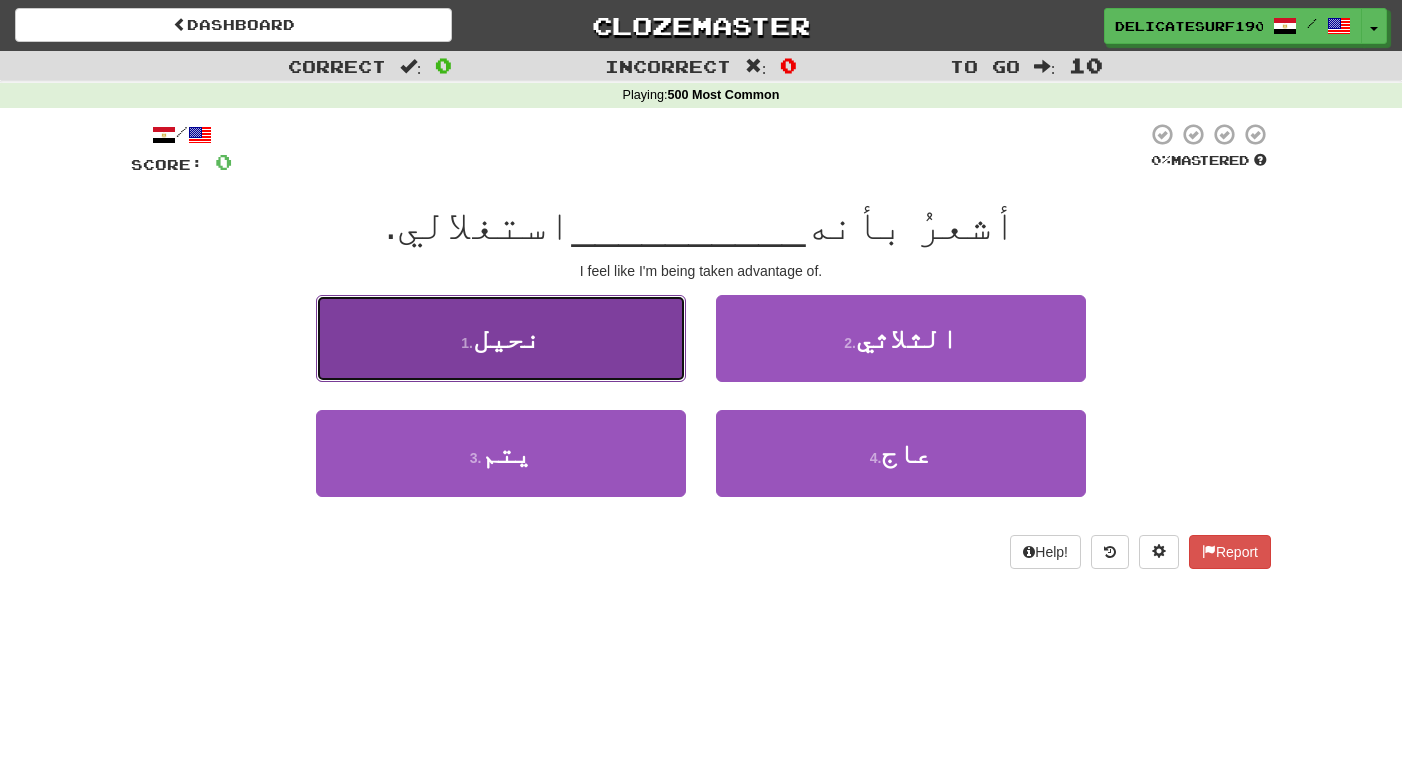 click on "1 .  نحيل" at bounding box center (501, 338) 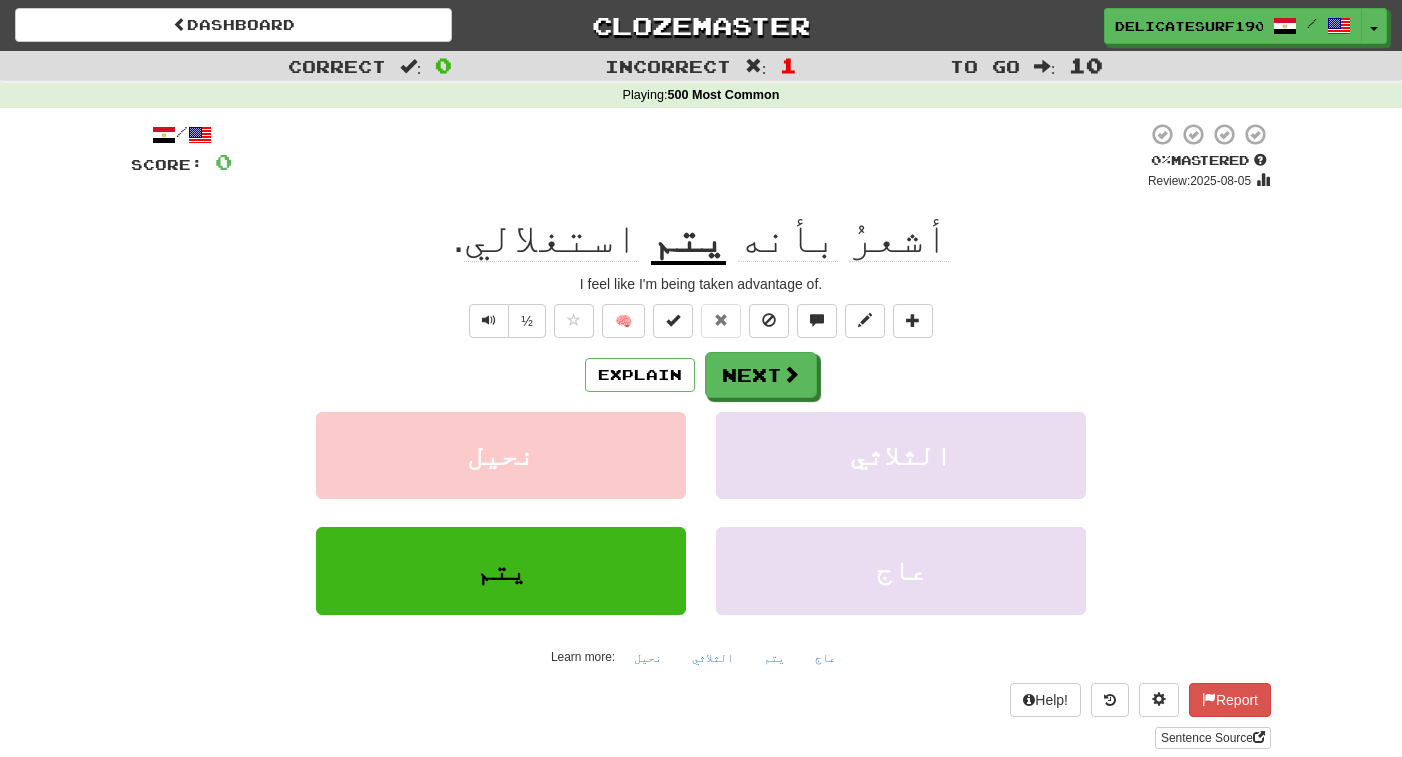 click on "يتم" at bounding box center [688, 239] 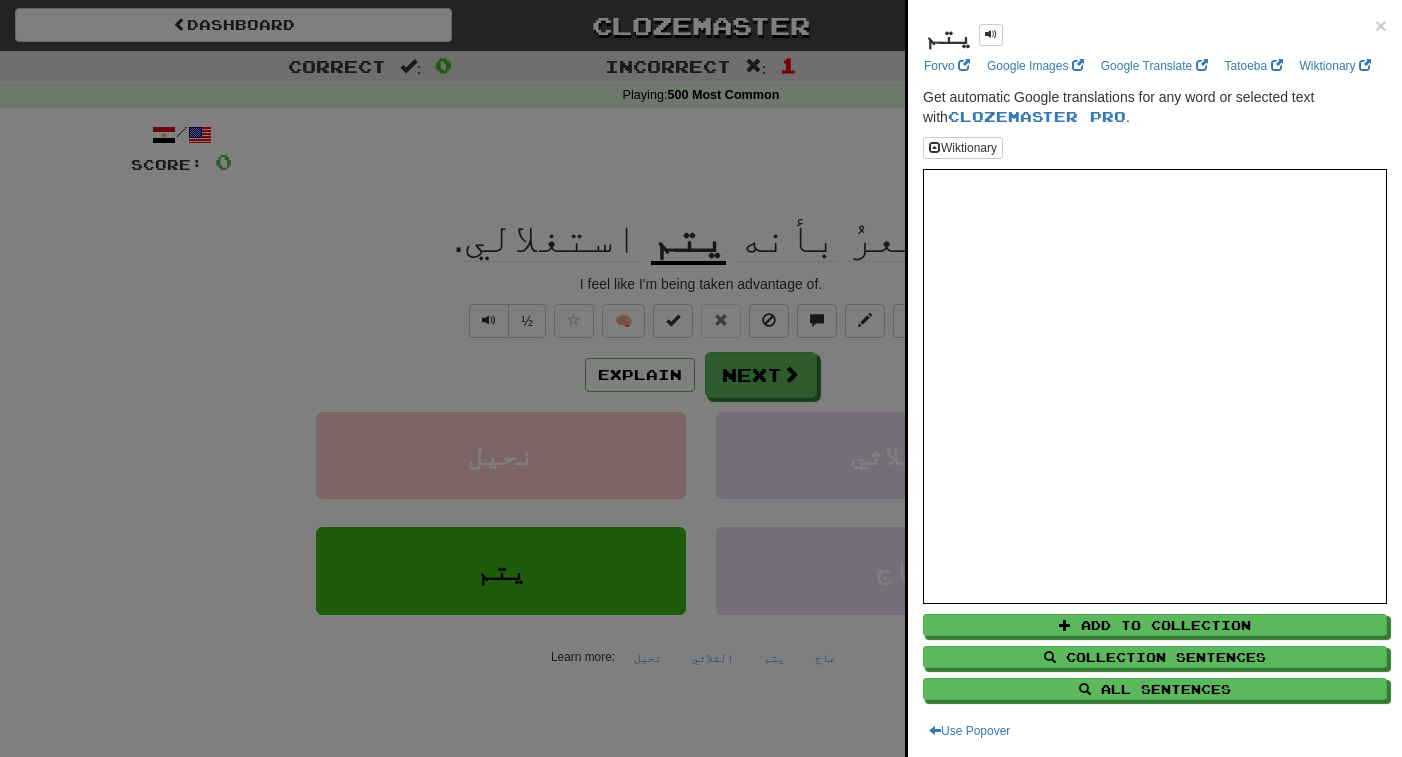 click at bounding box center (701, 378) 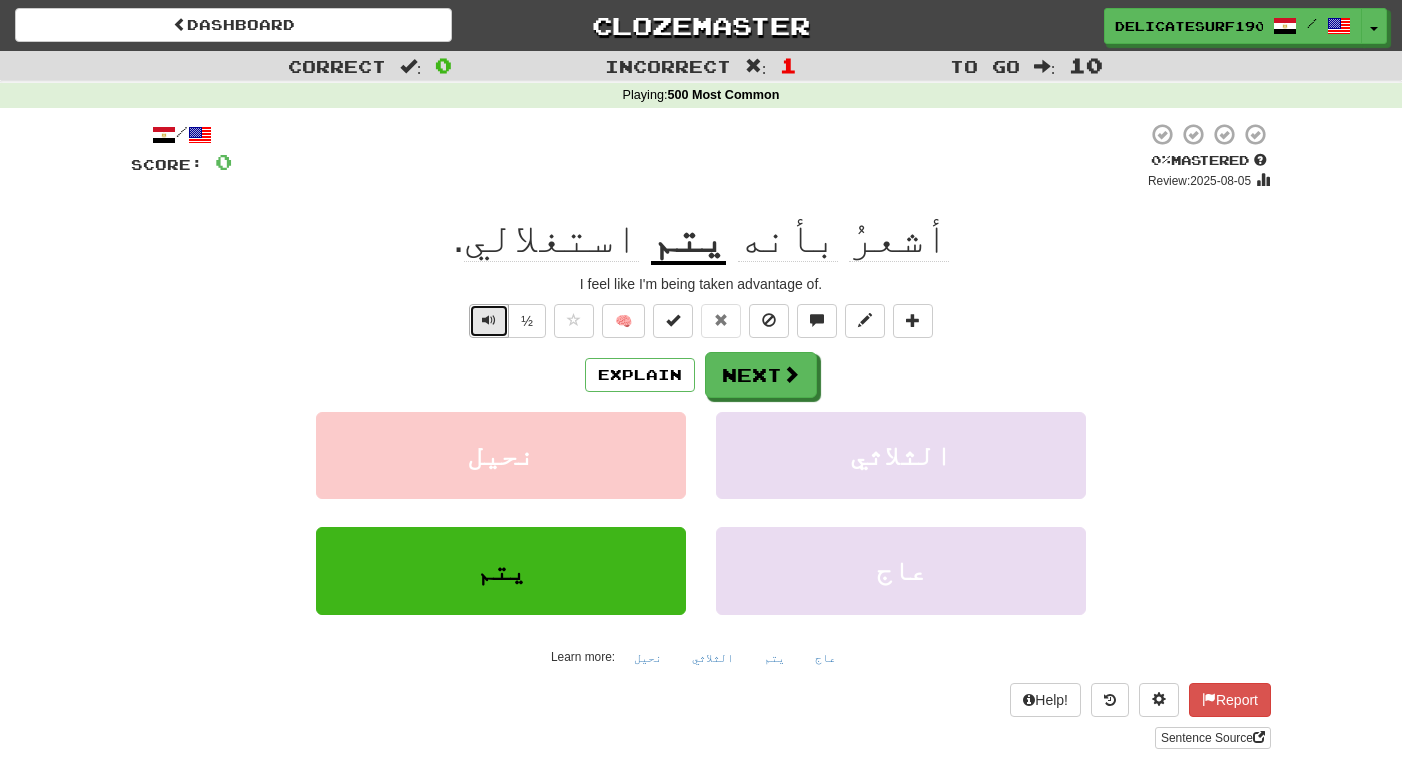 click at bounding box center [489, 320] 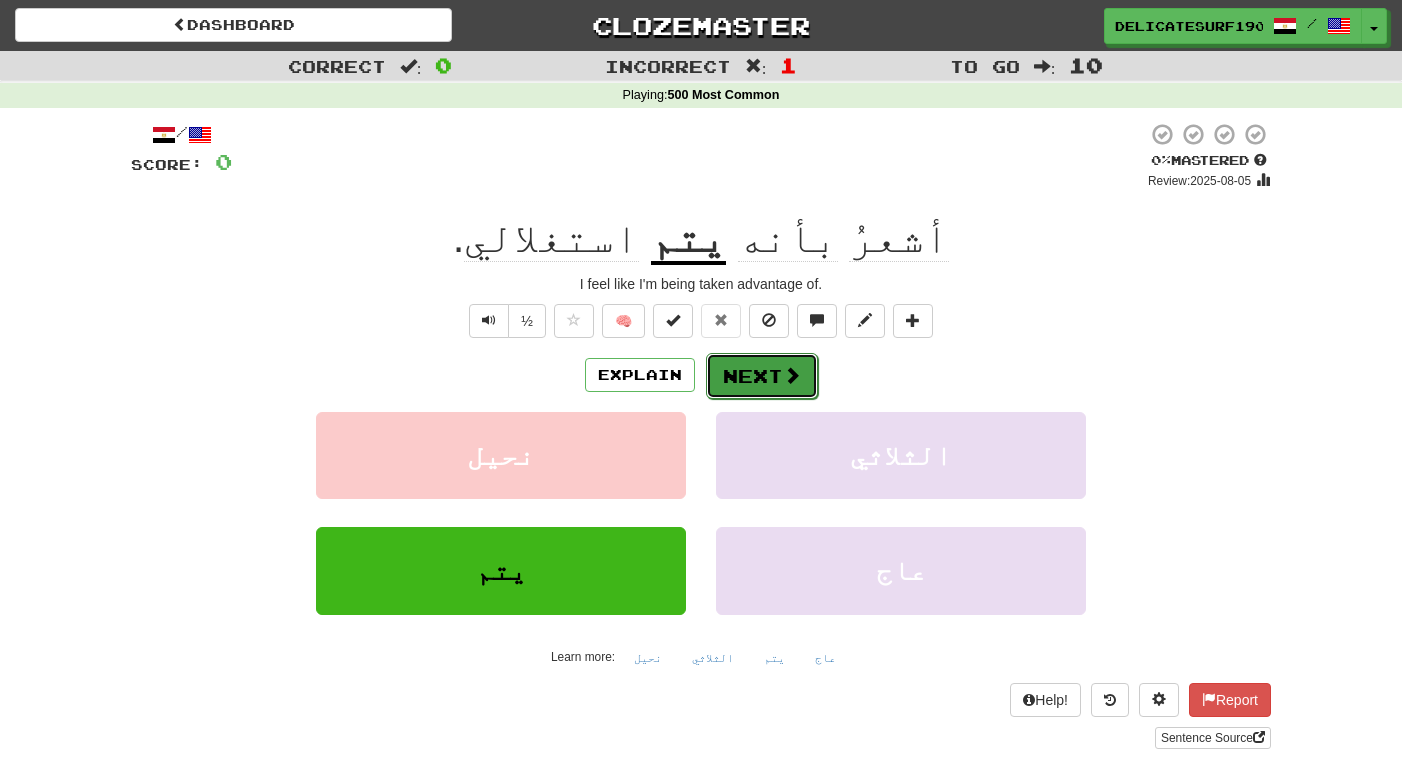 click on "Next" at bounding box center (762, 376) 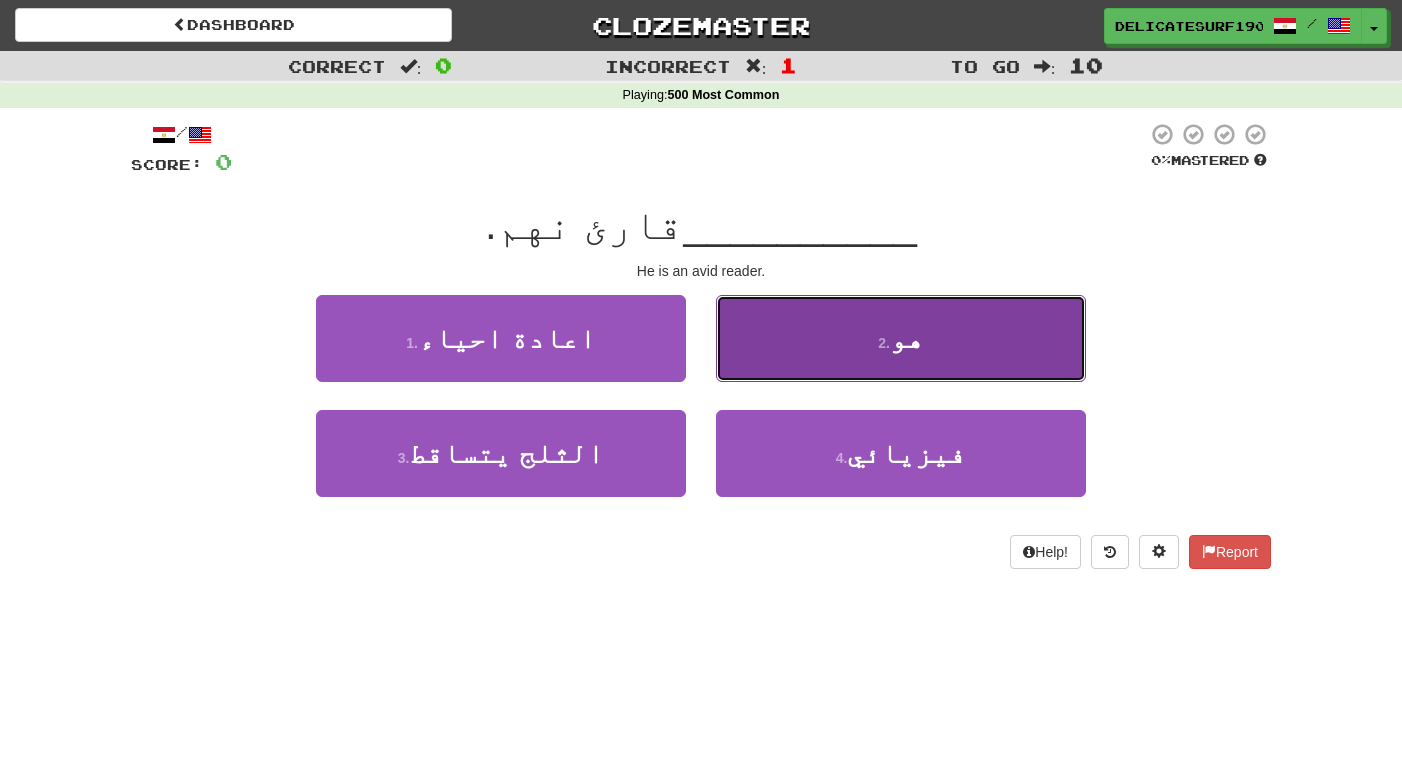click on "2 .  هو" at bounding box center (901, 338) 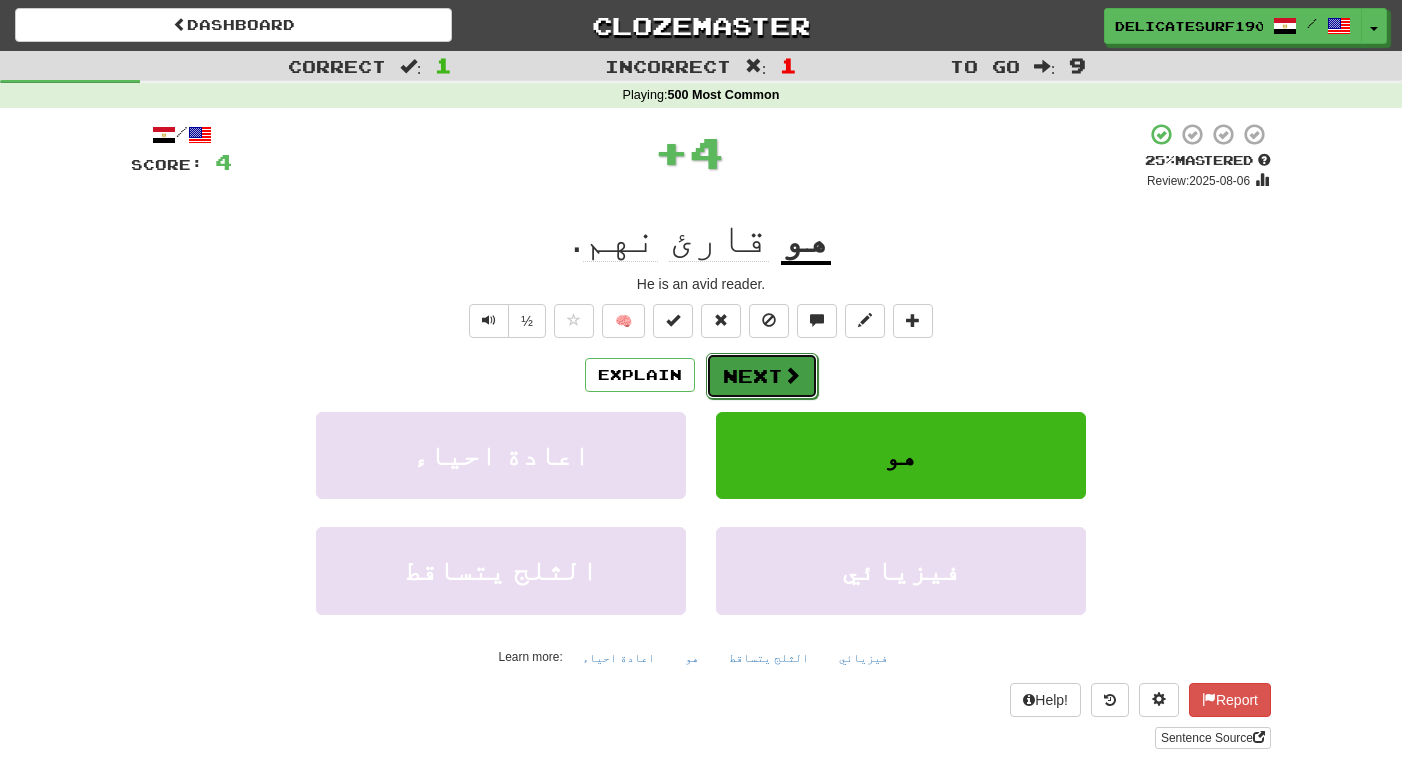 click at bounding box center (792, 375) 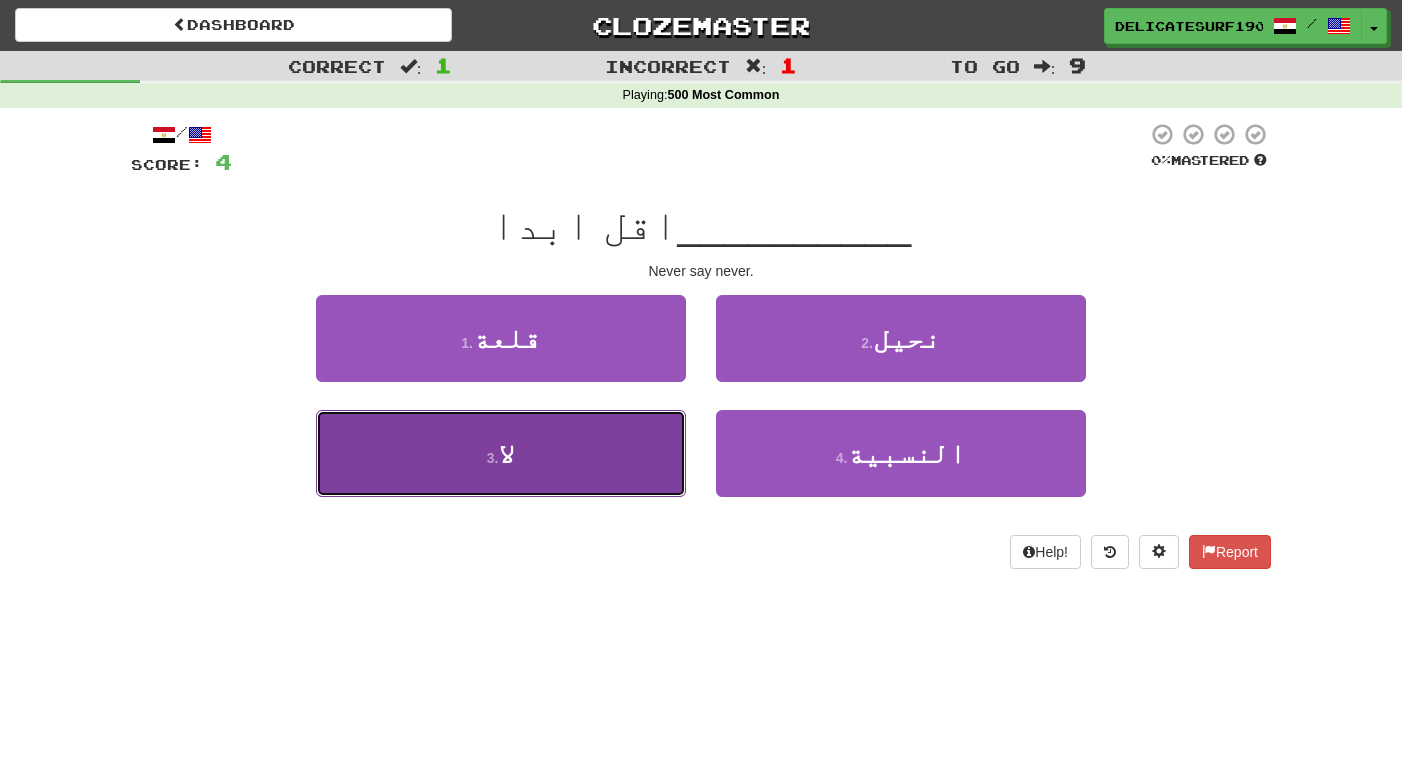 click on "3 .  لا" at bounding box center [501, 453] 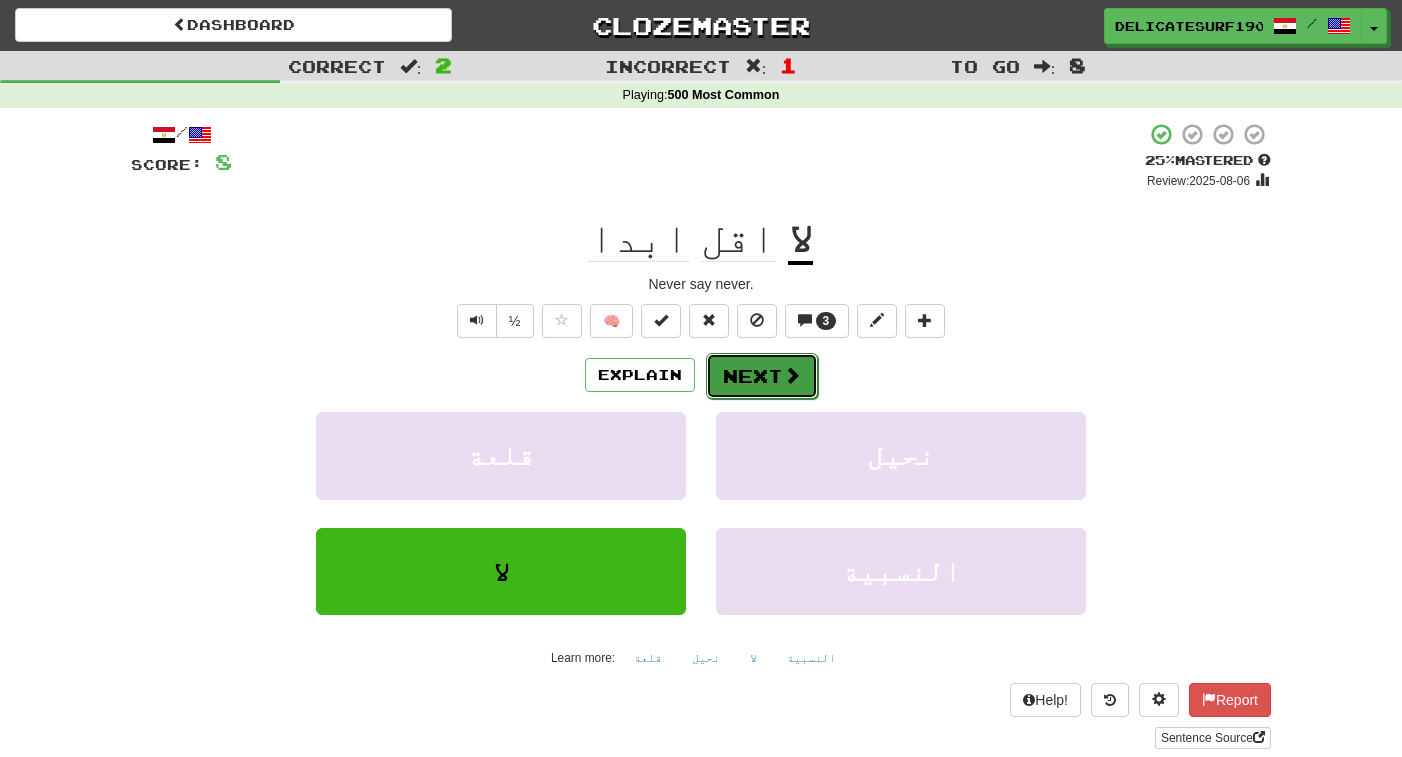 click on "Next" at bounding box center (762, 376) 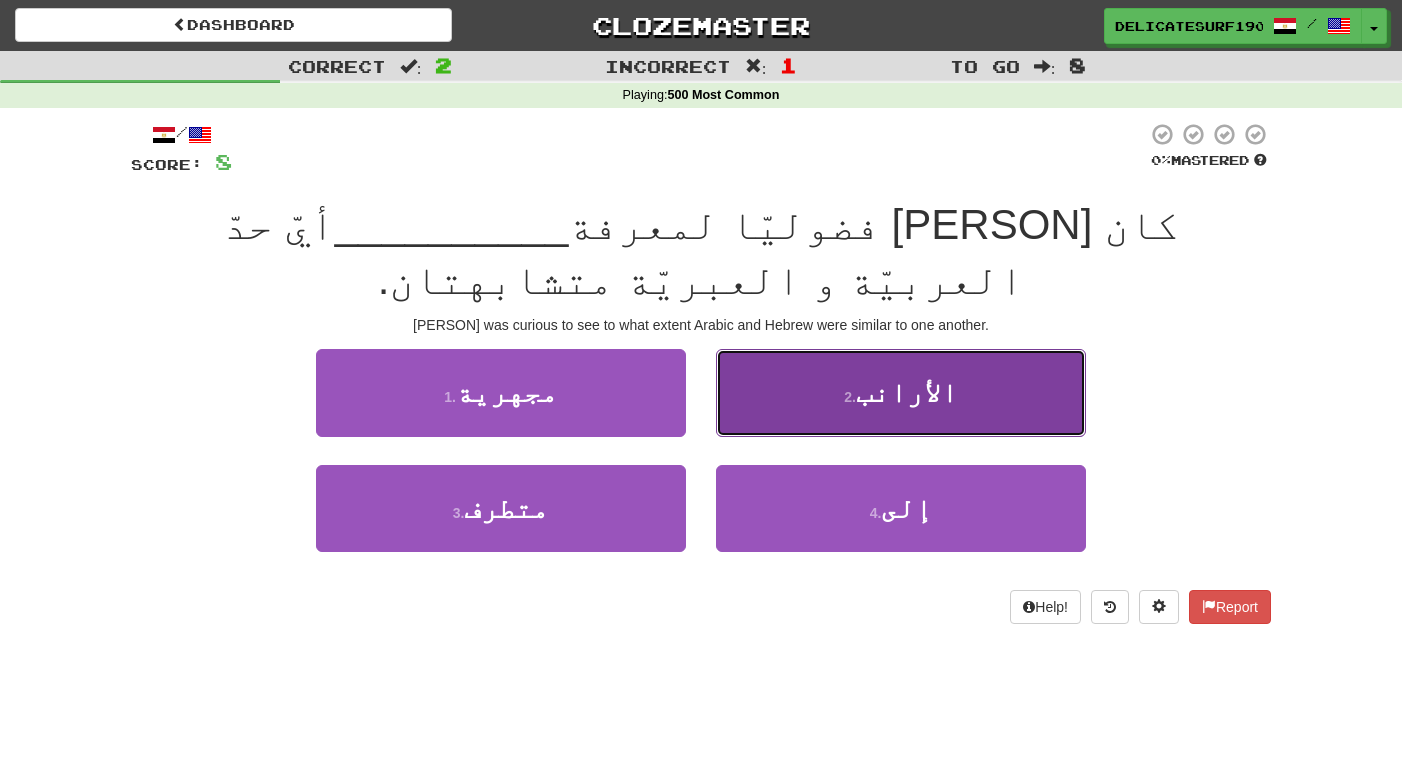 click on "2 .  الأرانب" at bounding box center [901, 392] 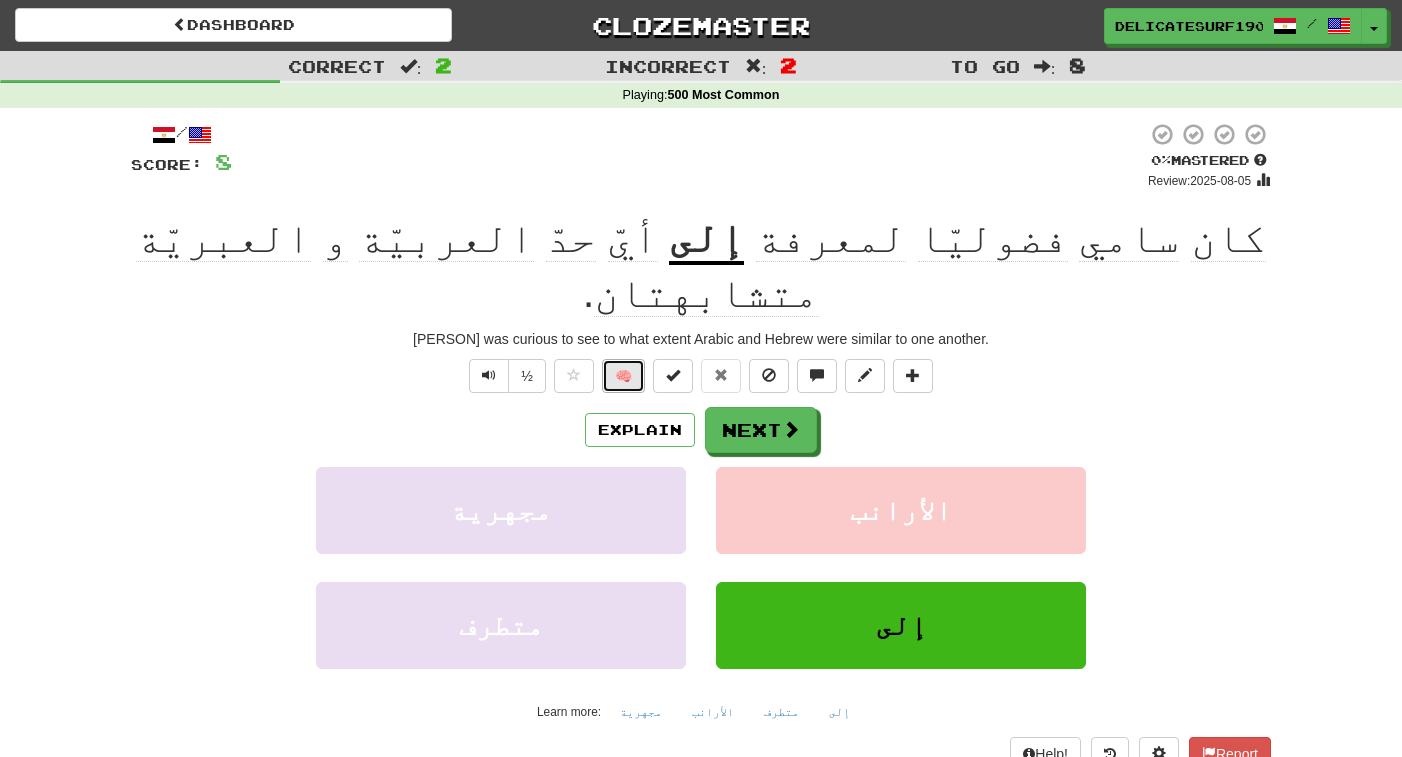 click on "🧠" at bounding box center (623, 376) 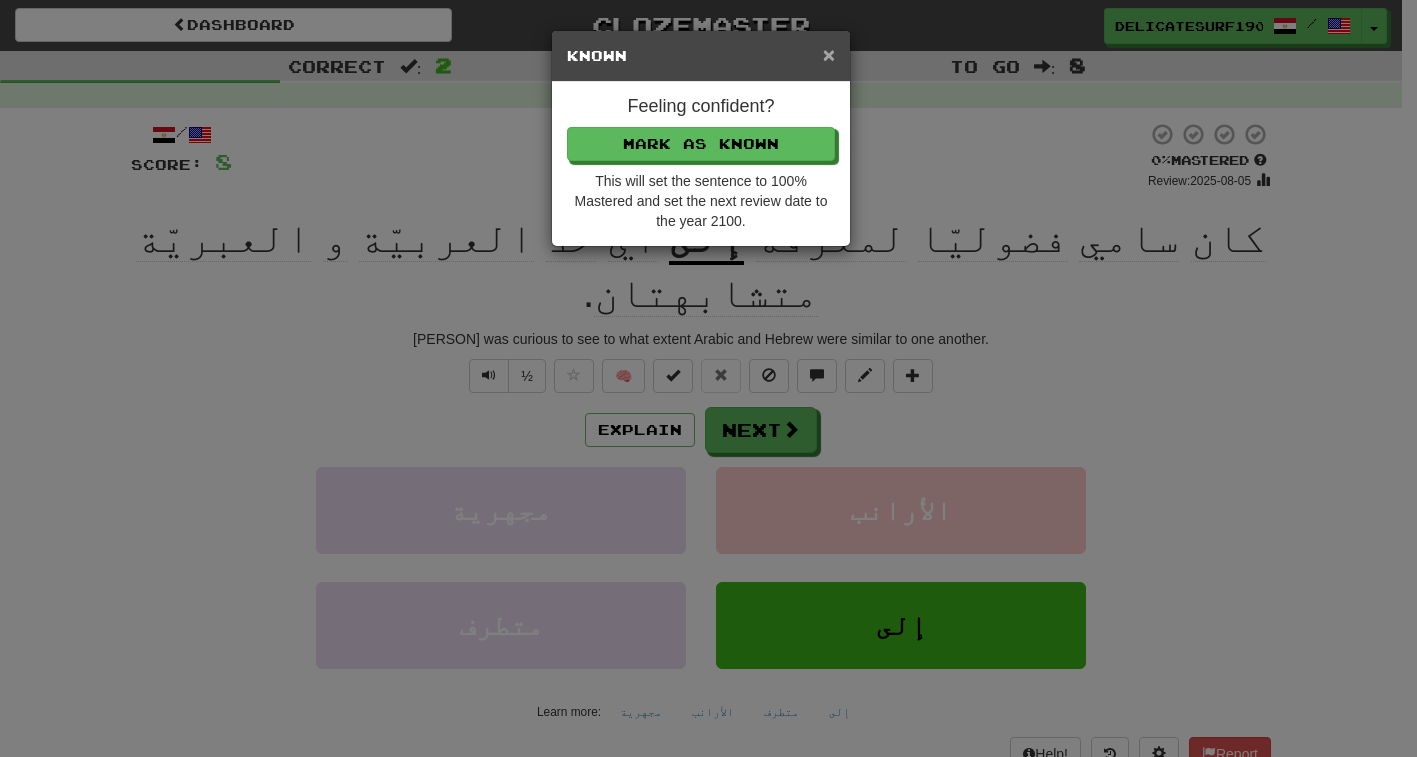 click on "×" at bounding box center (829, 54) 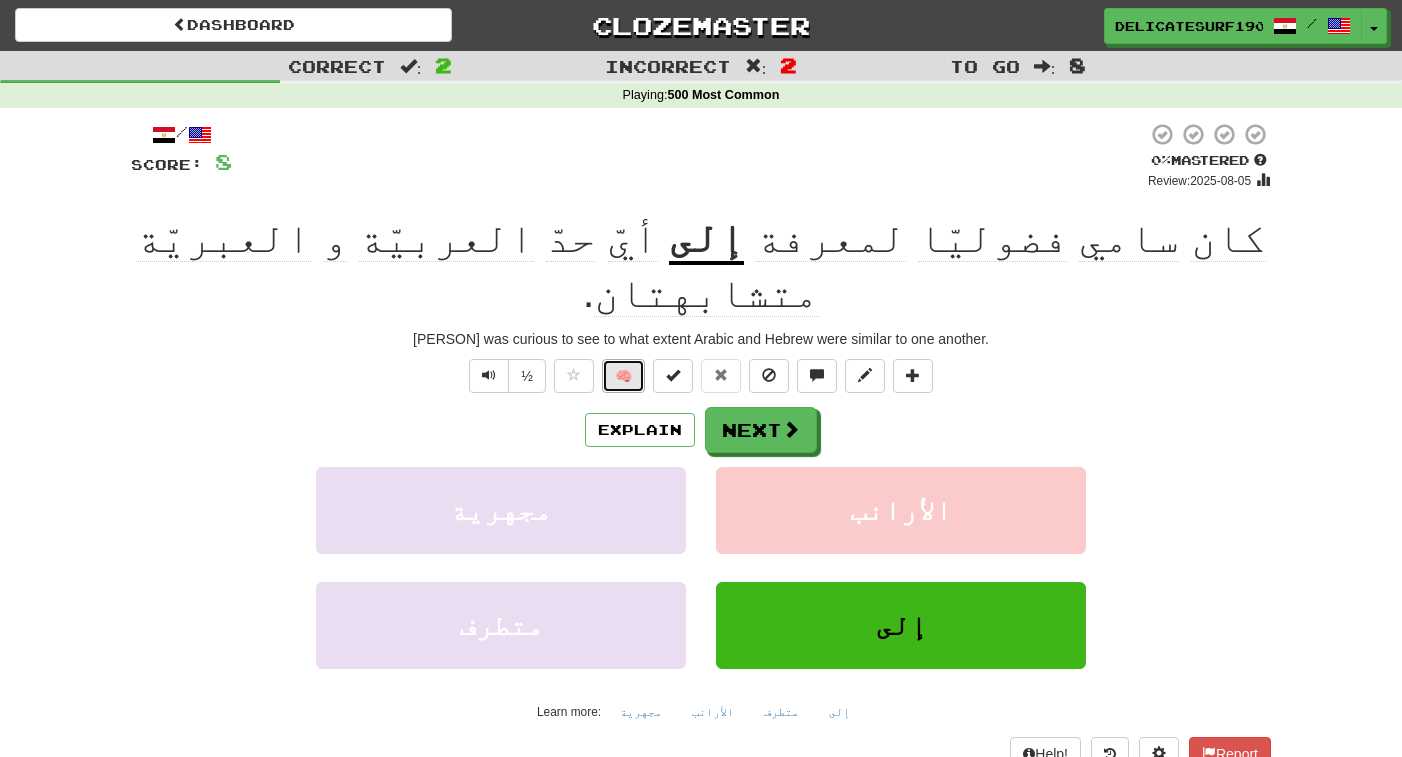 click on "🧠" at bounding box center [623, 376] 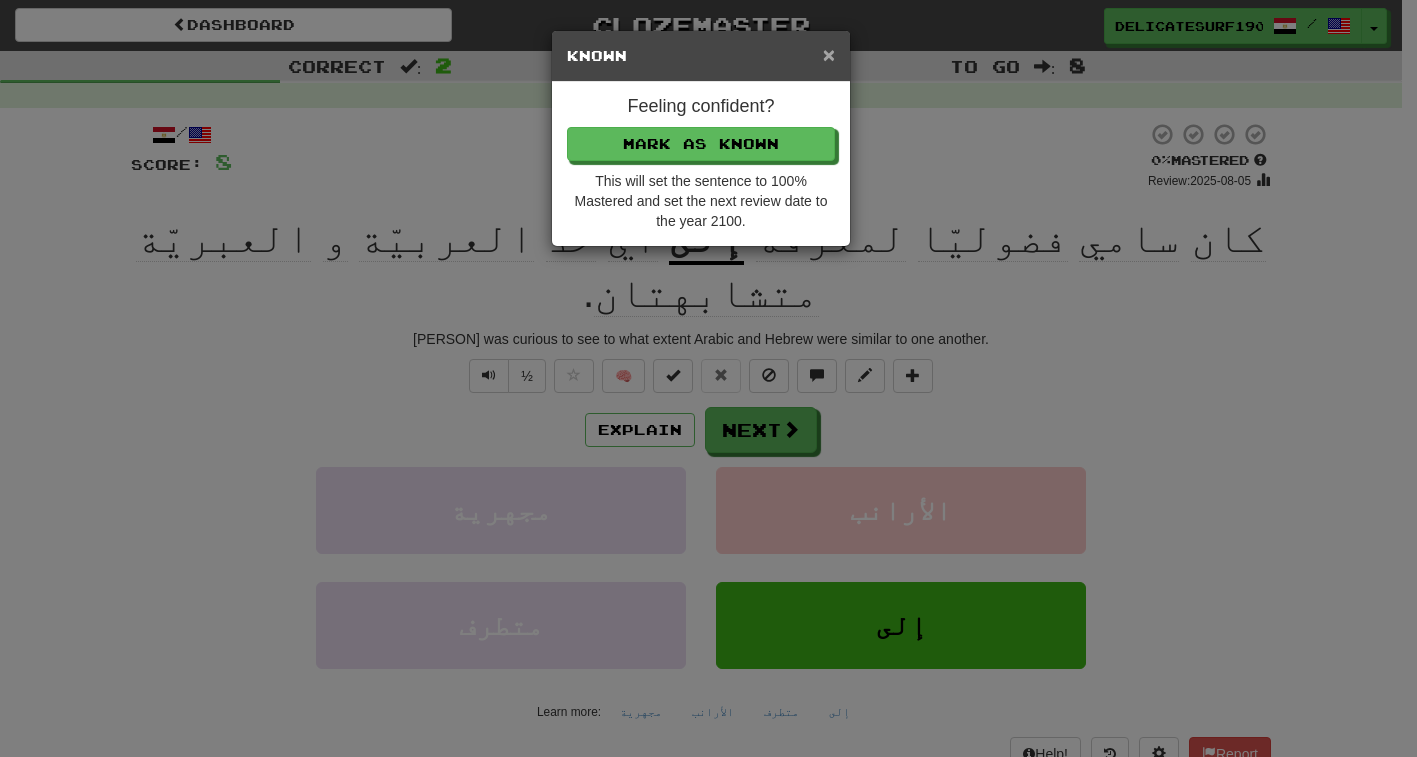 click on "×" at bounding box center (829, 54) 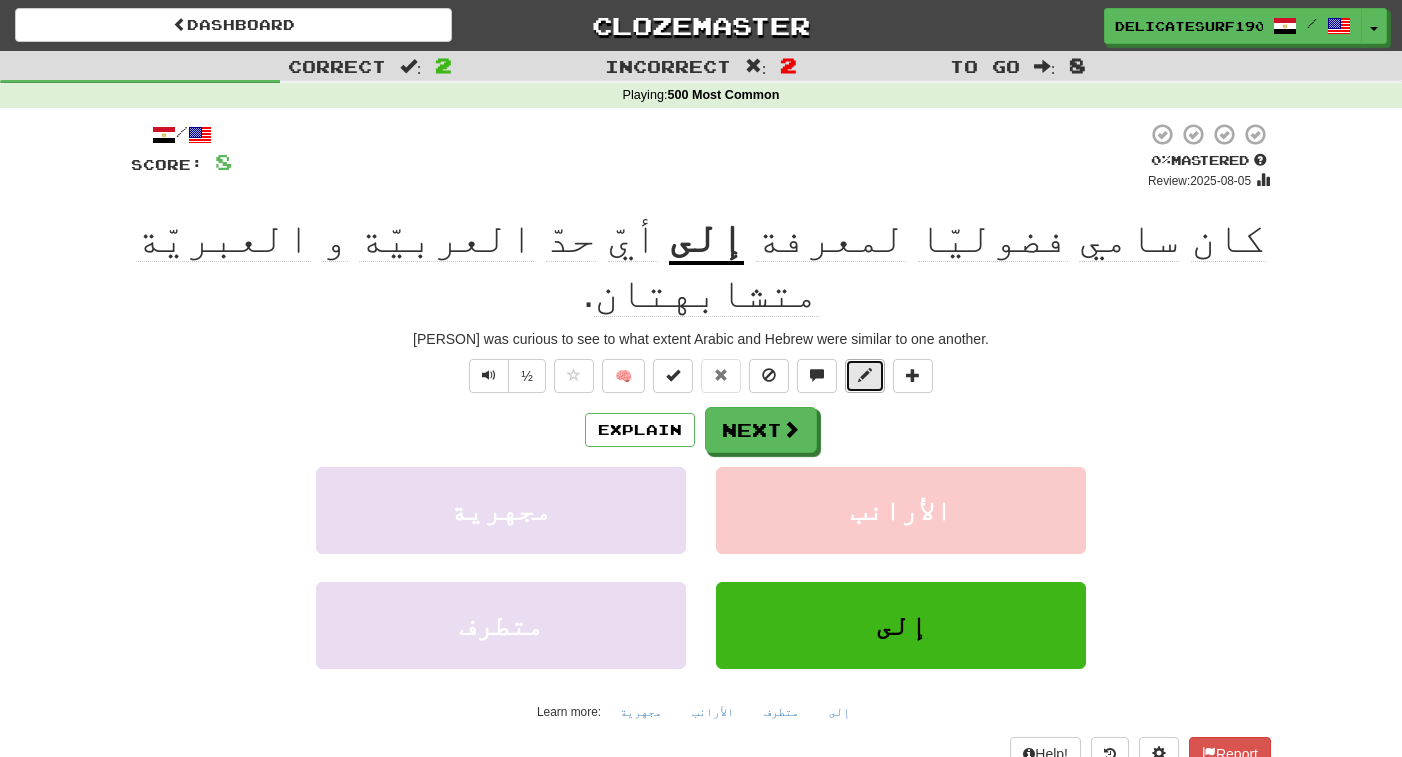 click at bounding box center (865, 376) 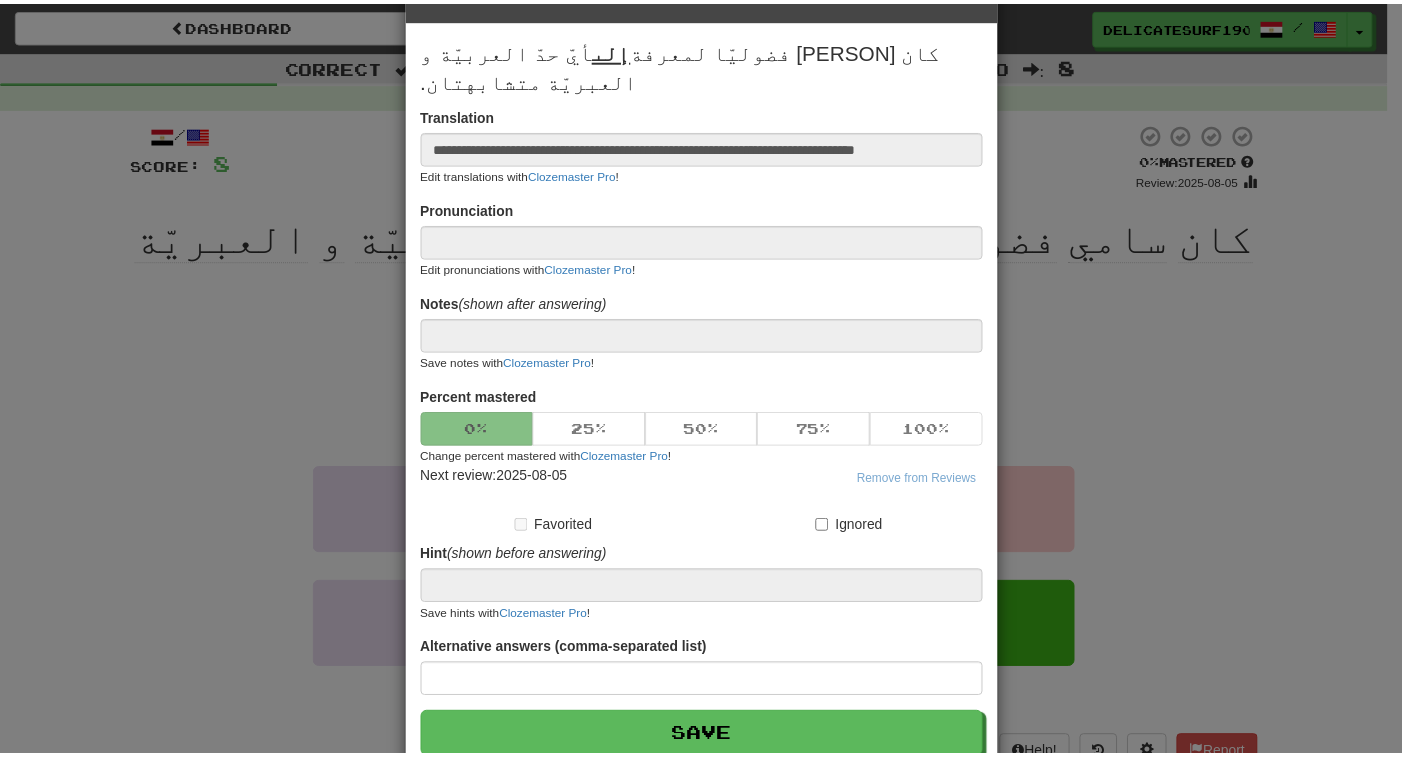 scroll, scrollTop: 0, scrollLeft: 0, axis: both 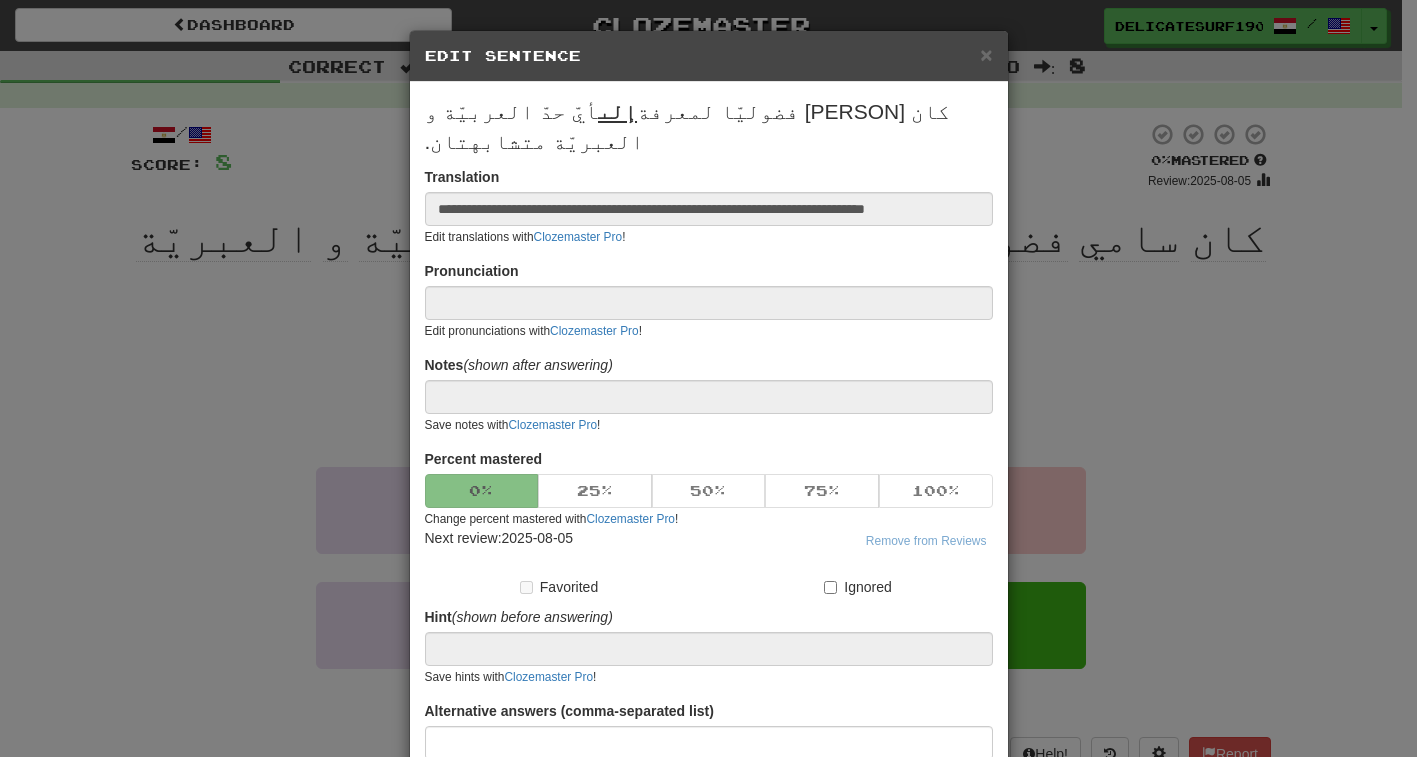 click on "× Edit Sentence" at bounding box center (709, 56) 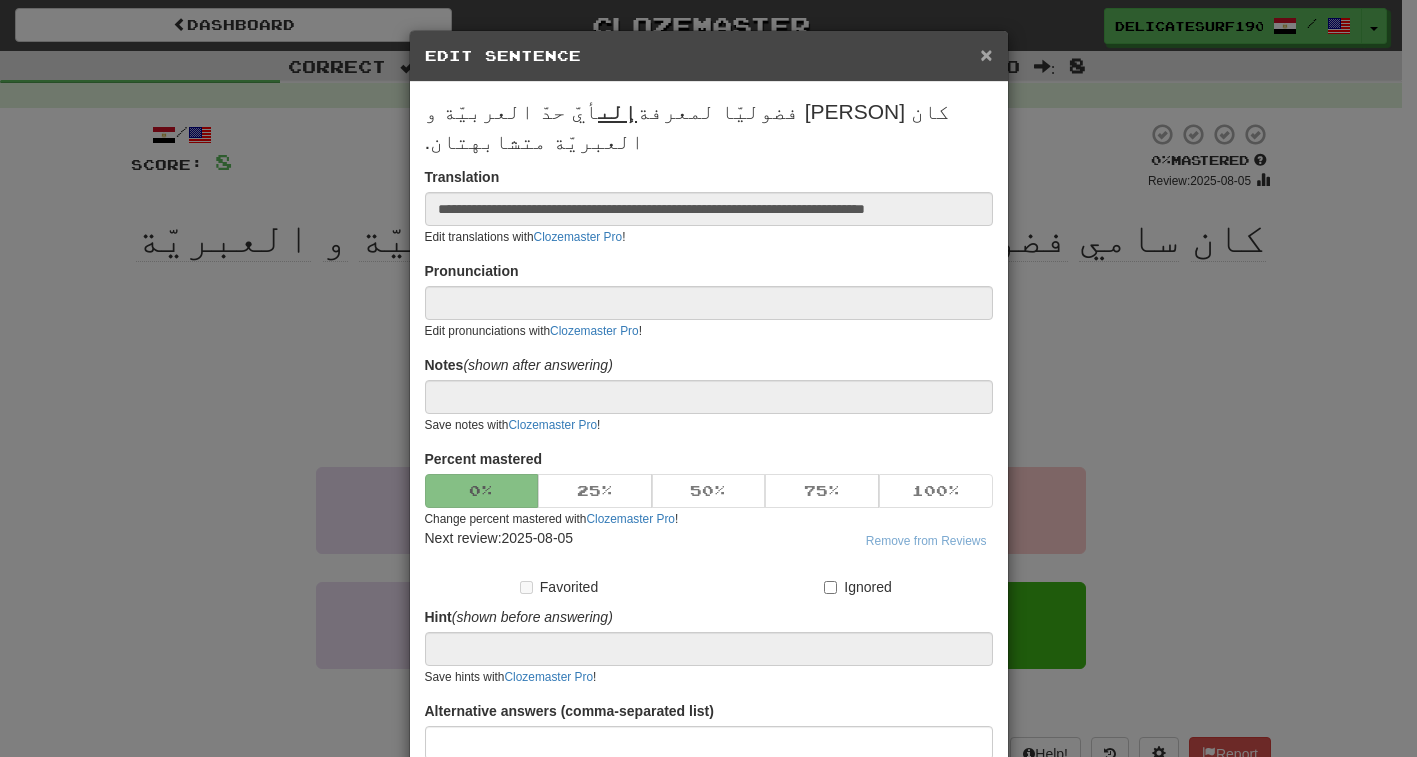 click on "×" at bounding box center [986, 54] 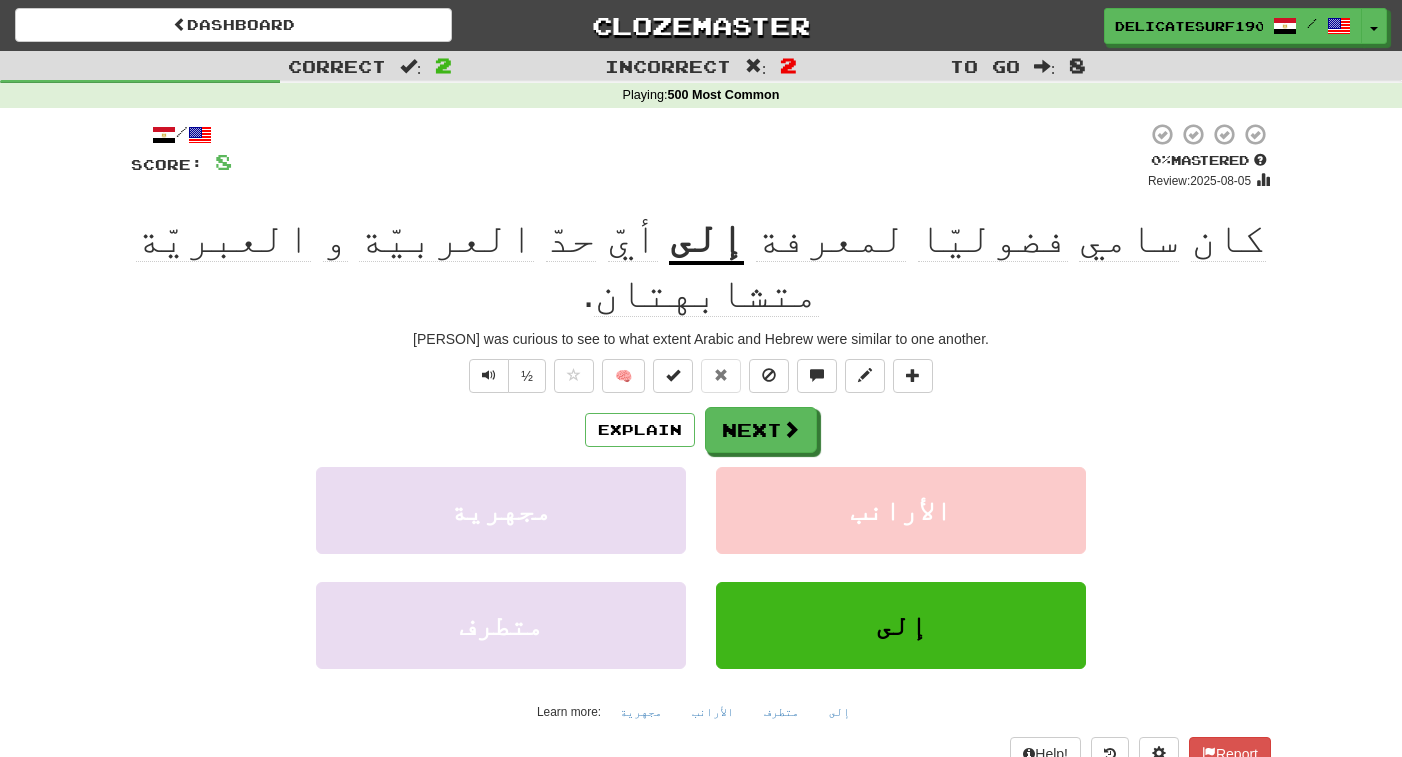 click on "½ 🧠" at bounding box center [701, 376] 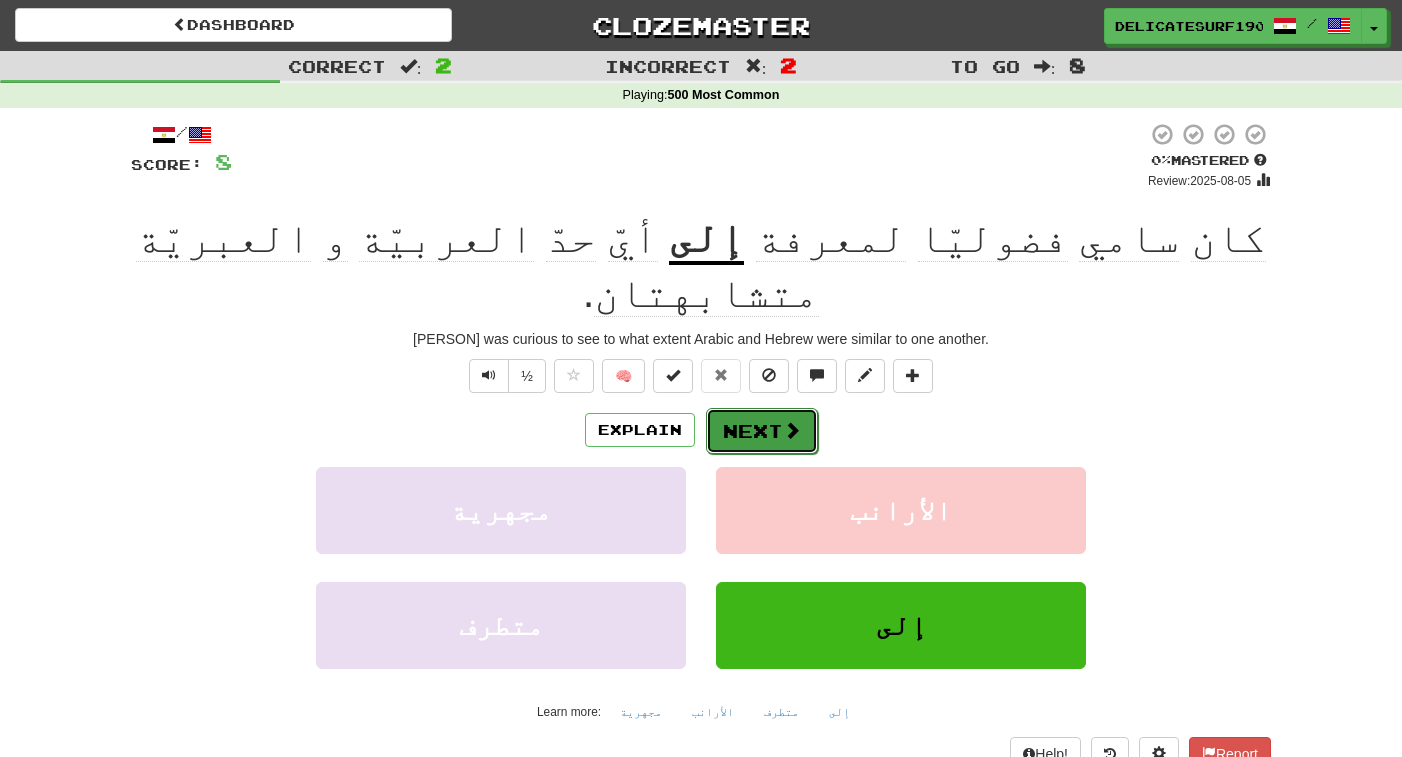 click at bounding box center (792, 430) 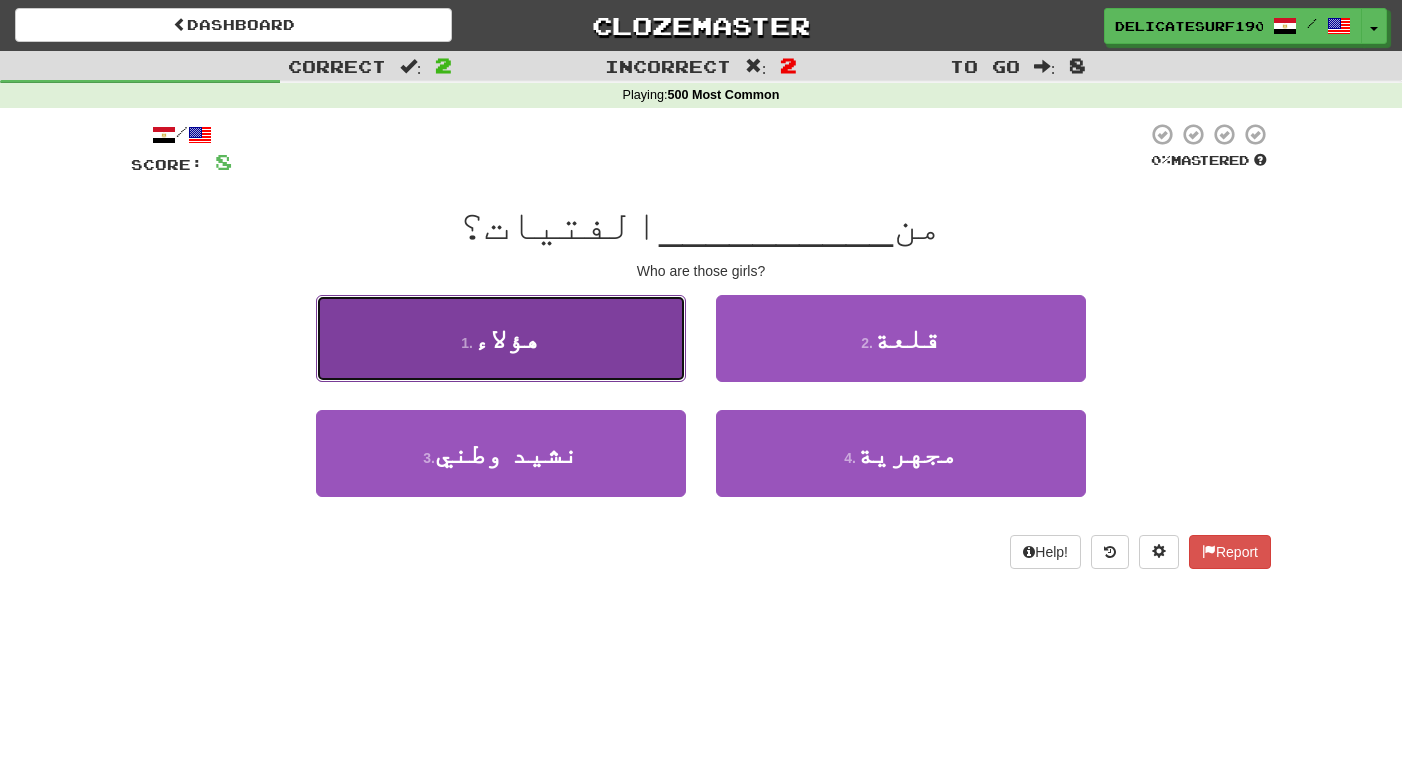 click on "1 .  هؤلاء" at bounding box center (501, 338) 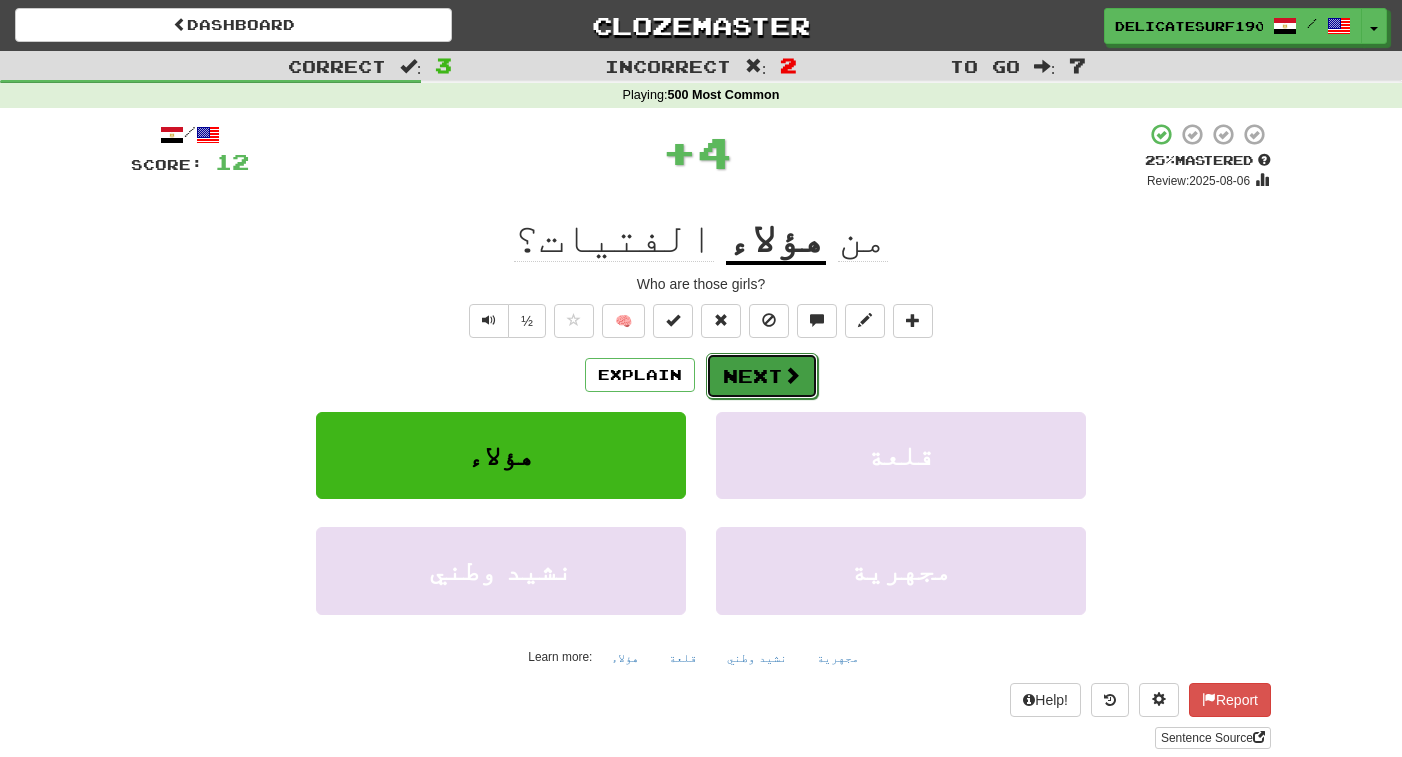 click on "Next" at bounding box center (762, 376) 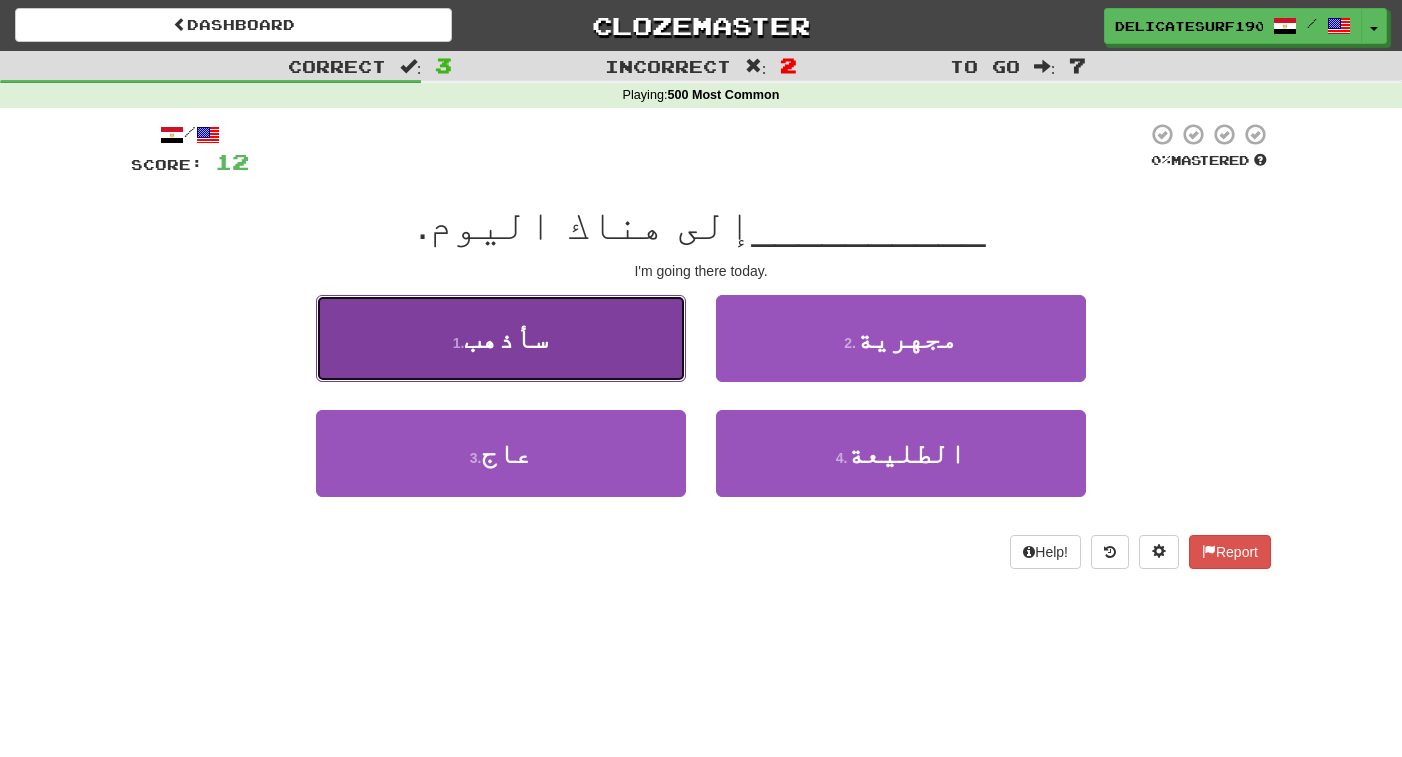 click on "1 .  سأذهب" at bounding box center [501, 338] 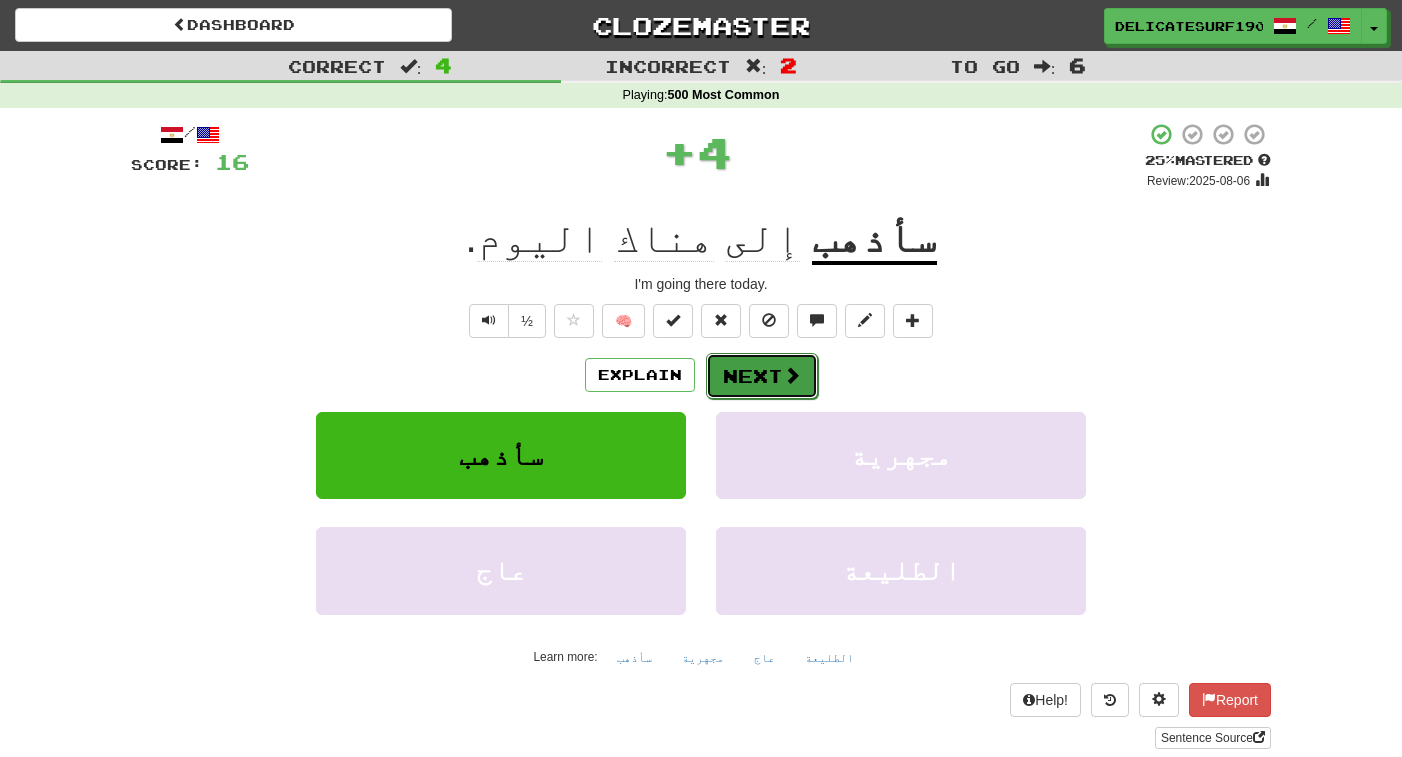 click on "Next" at bounding box center (762, 376) 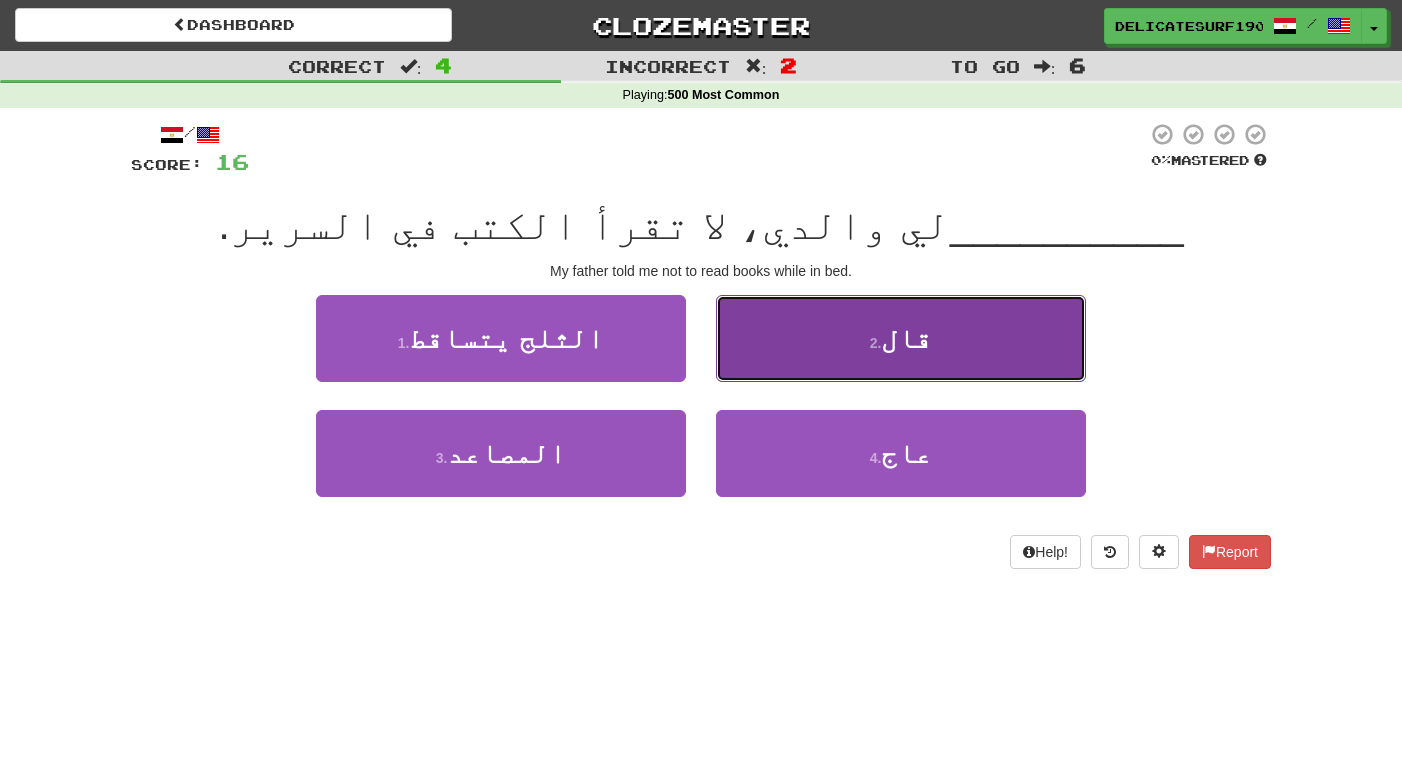 click on "2 .  قال" at bounding box center (901, 338) 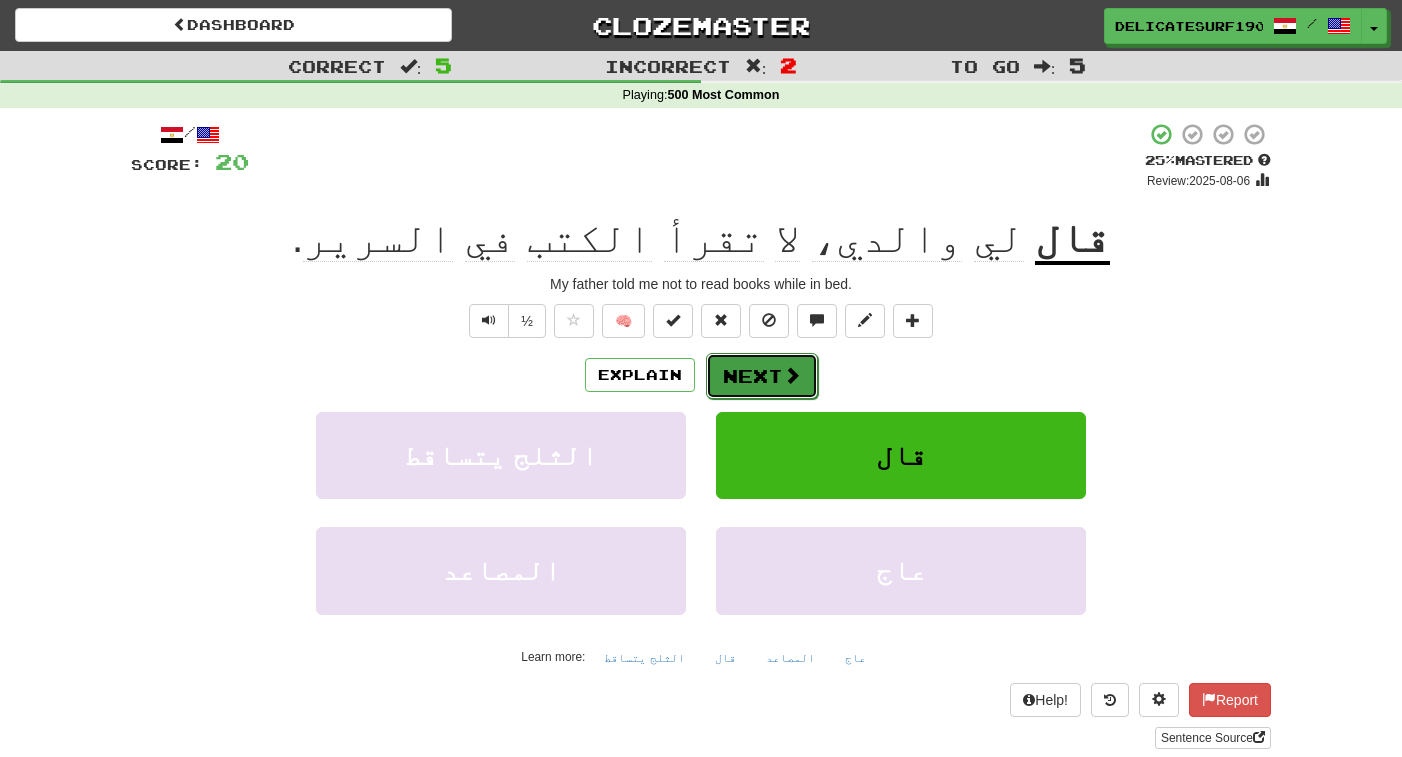 click at bounding box center [792, 375] 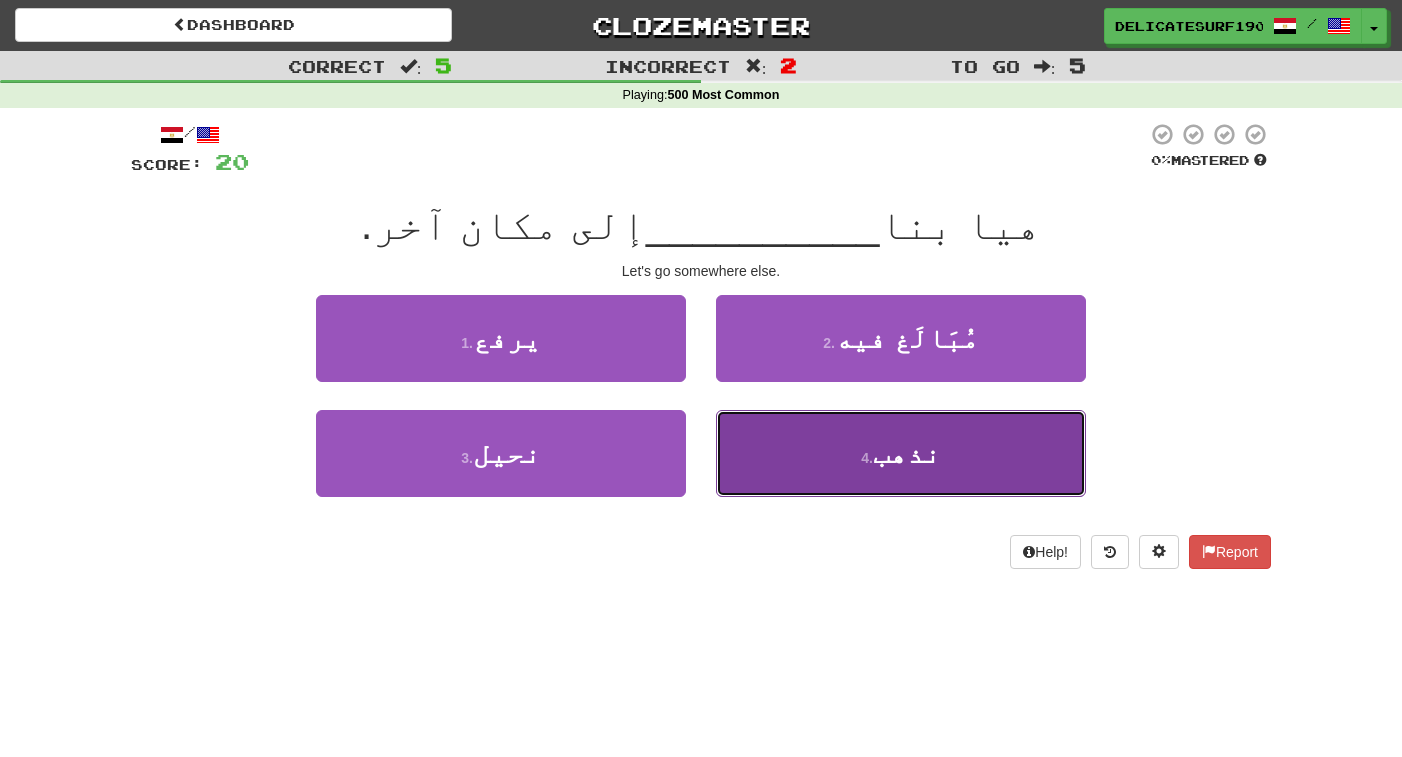 click on "نذهب" at bounding box center (907, 453) 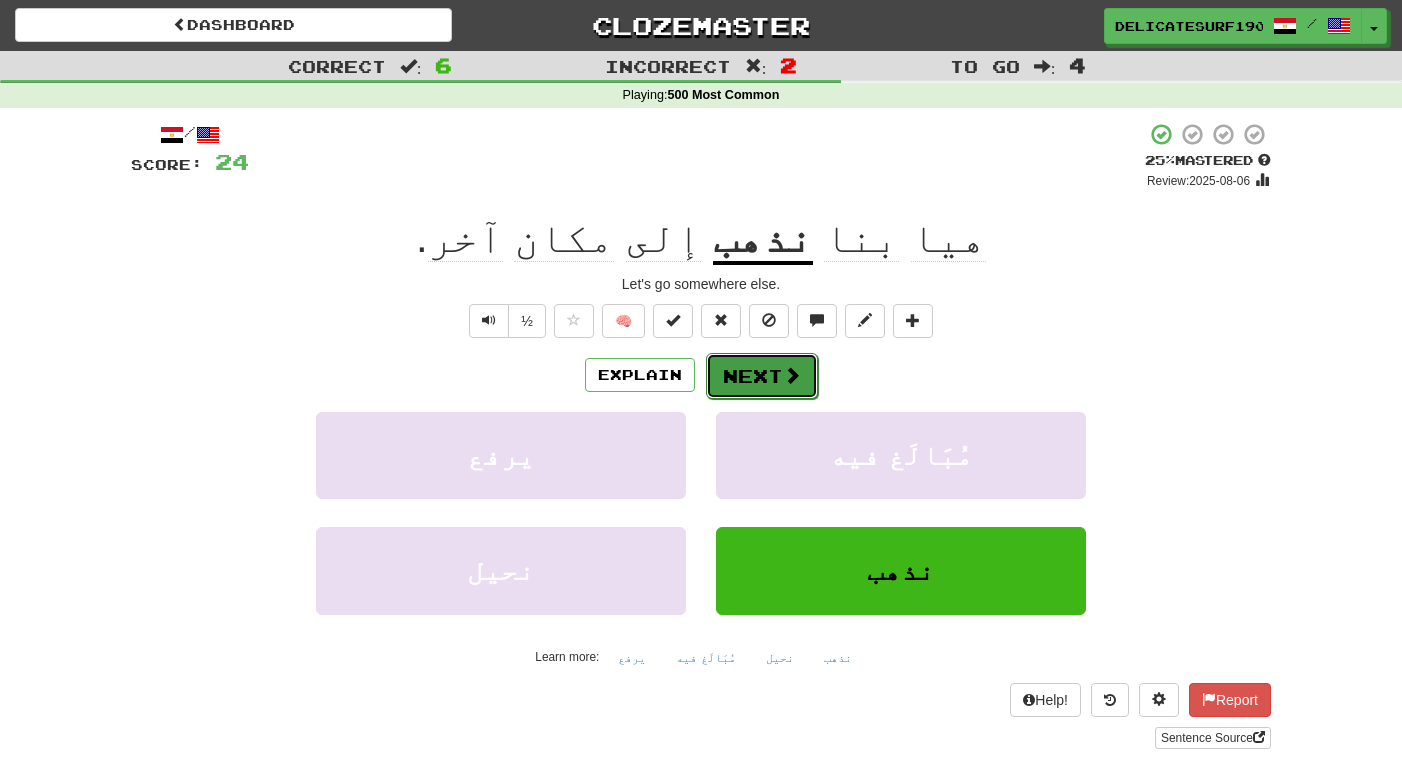 click on "Next" at bounding box center (762, 376) 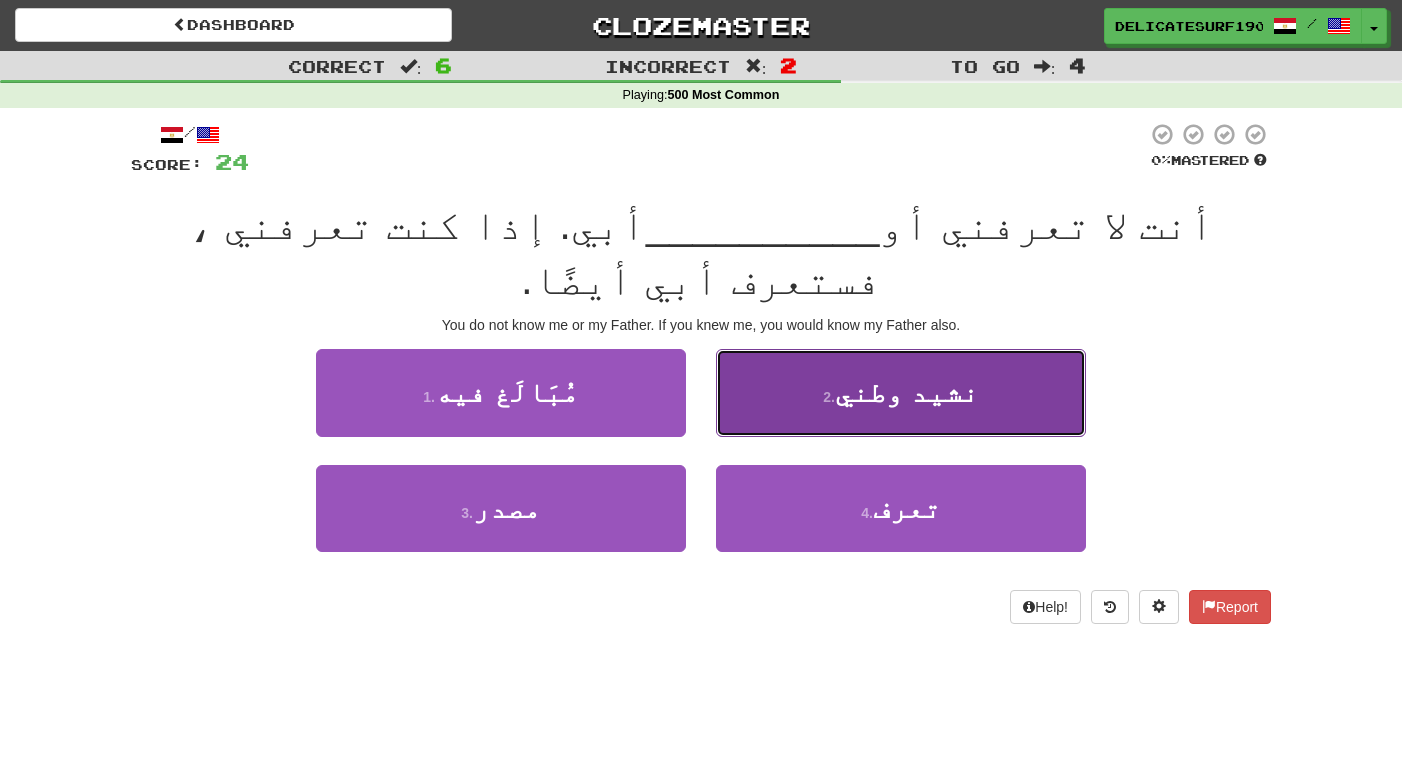 click on "نشيد وطني" at bounding box center [907, 392] 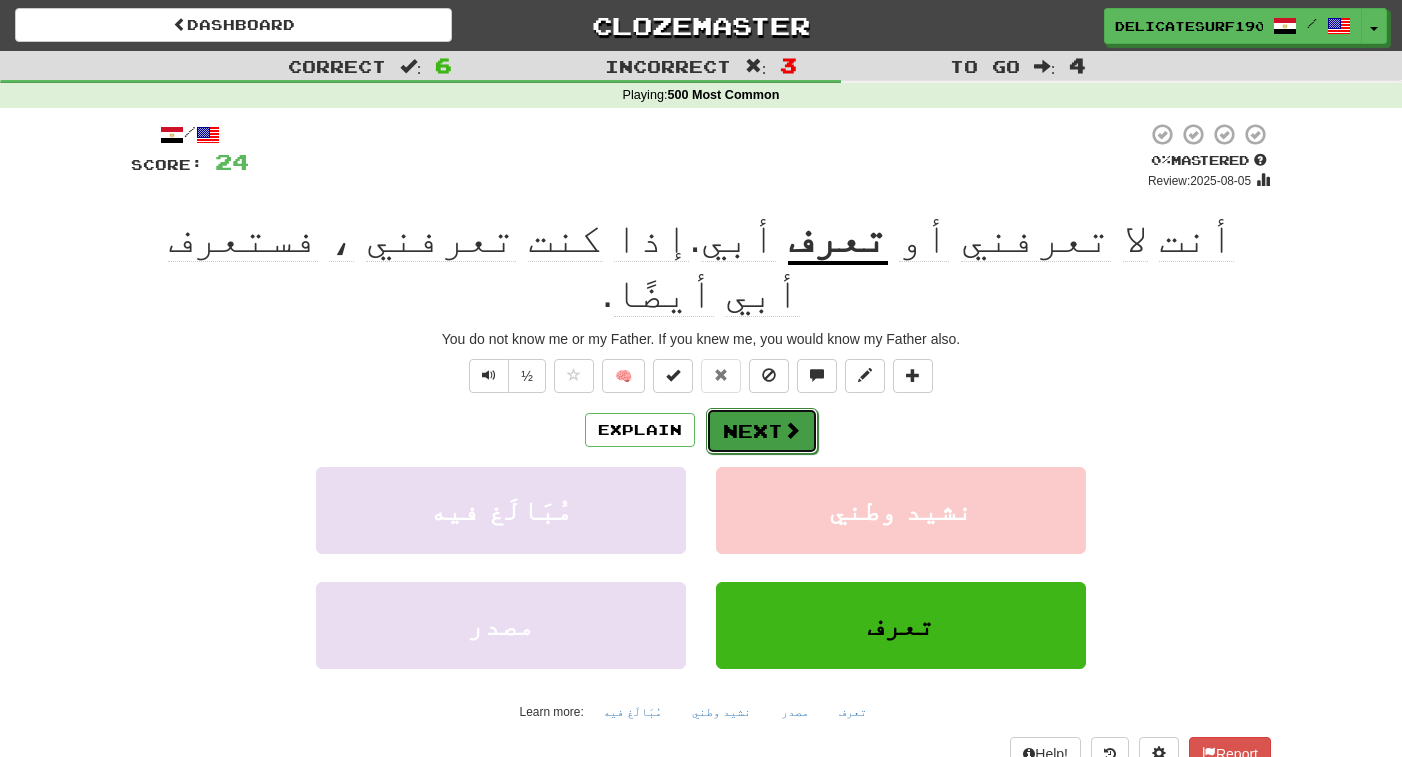 click on "Next" at bounding box center (762, 431) 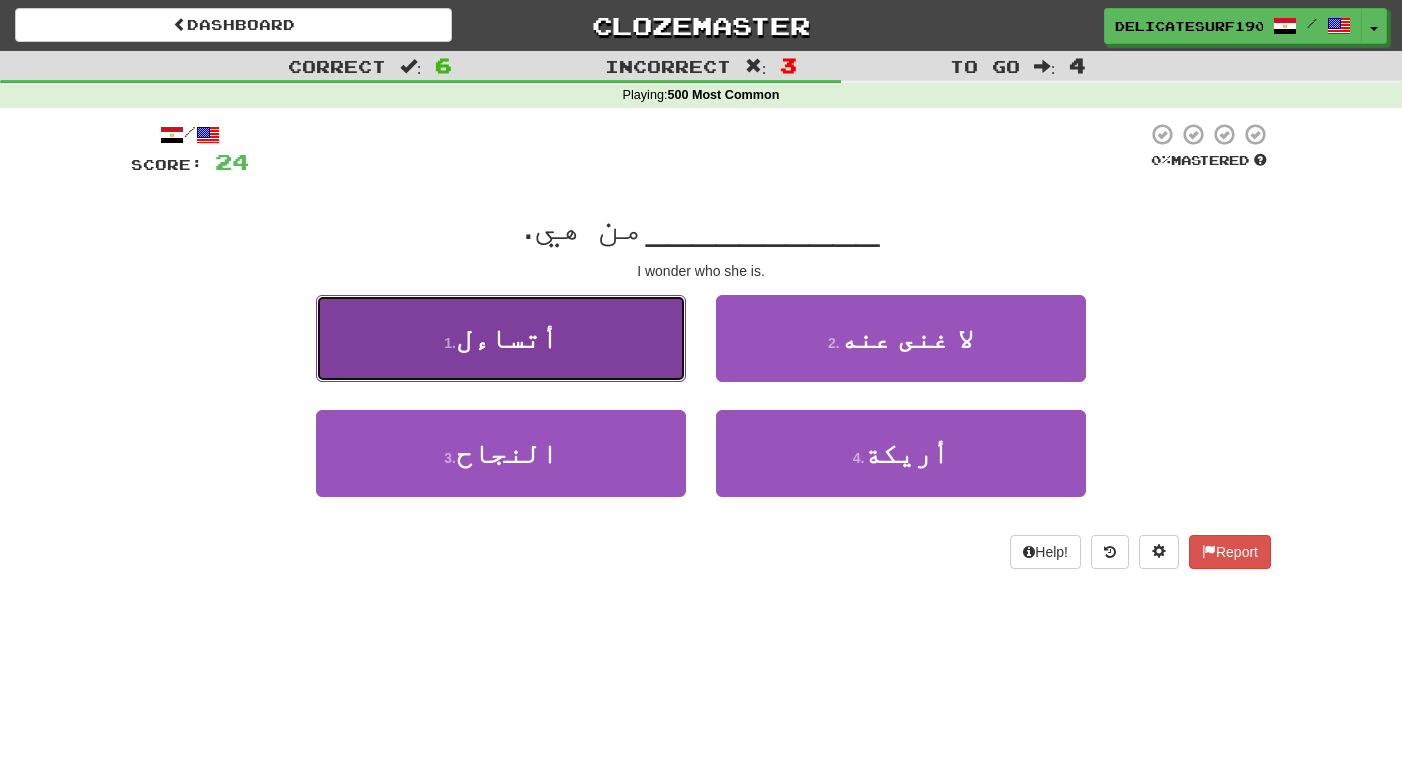 click on "1 .  أتساءل" at bounding box center (501, 338) 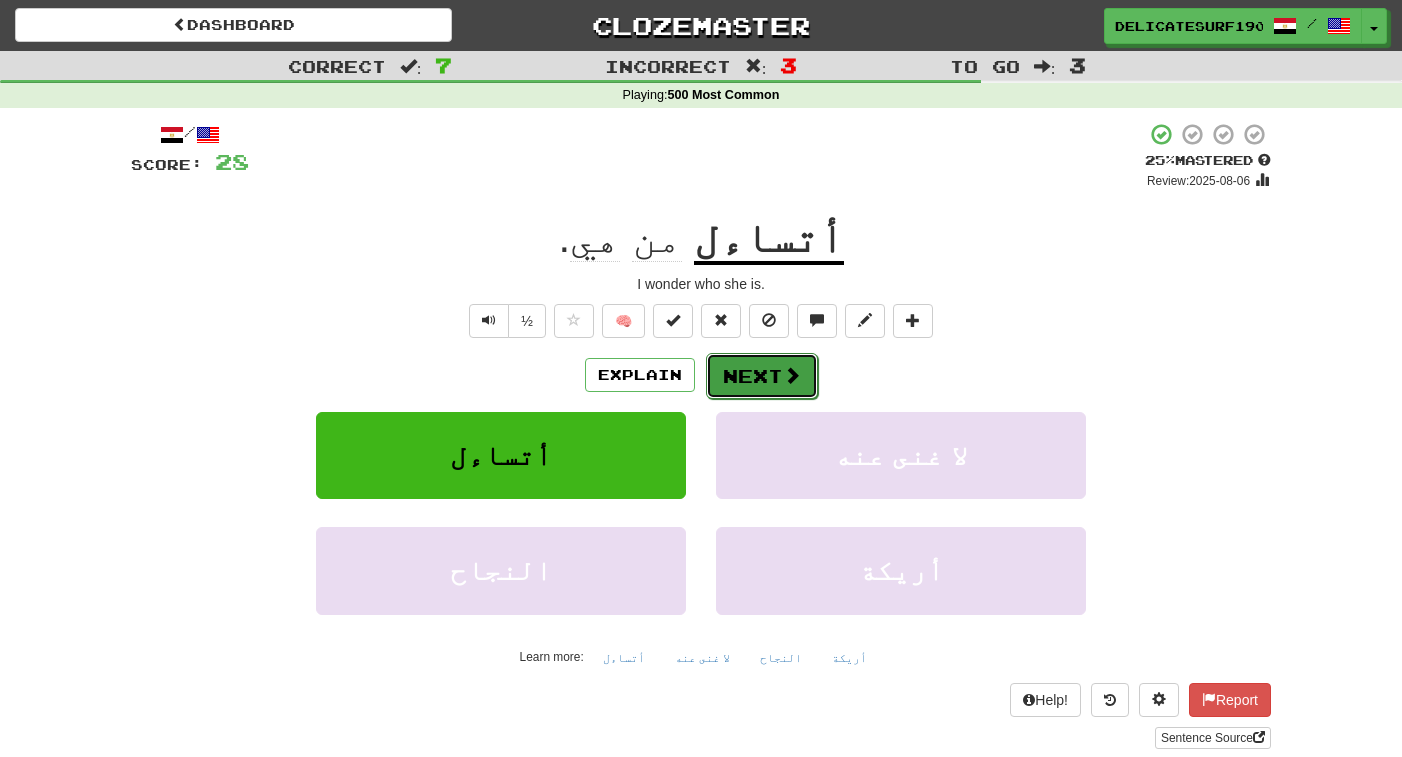 click at bounding box center (792, 375) 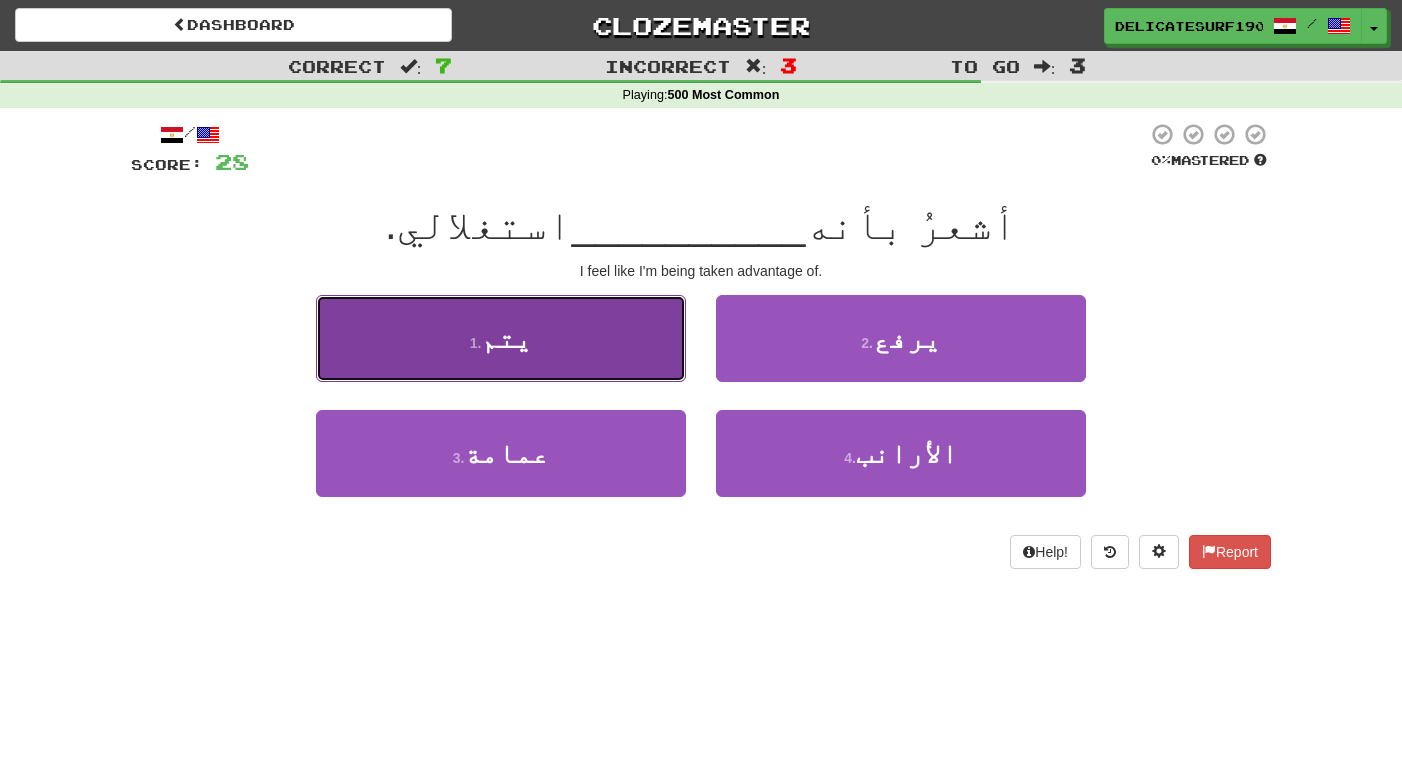 click on "1 .  يتم" at bounding box center [501, 338] 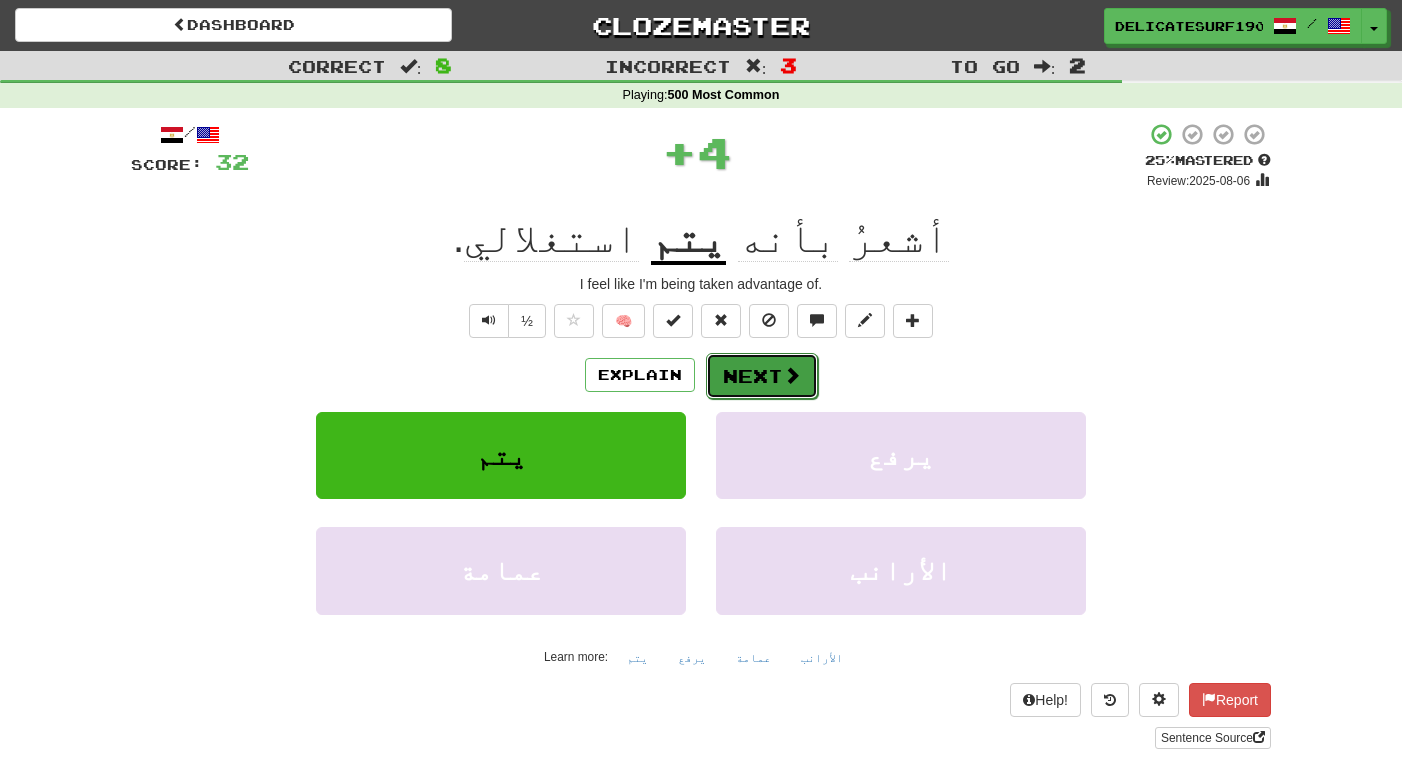 click on "Next" at bounding box center (762, 376) 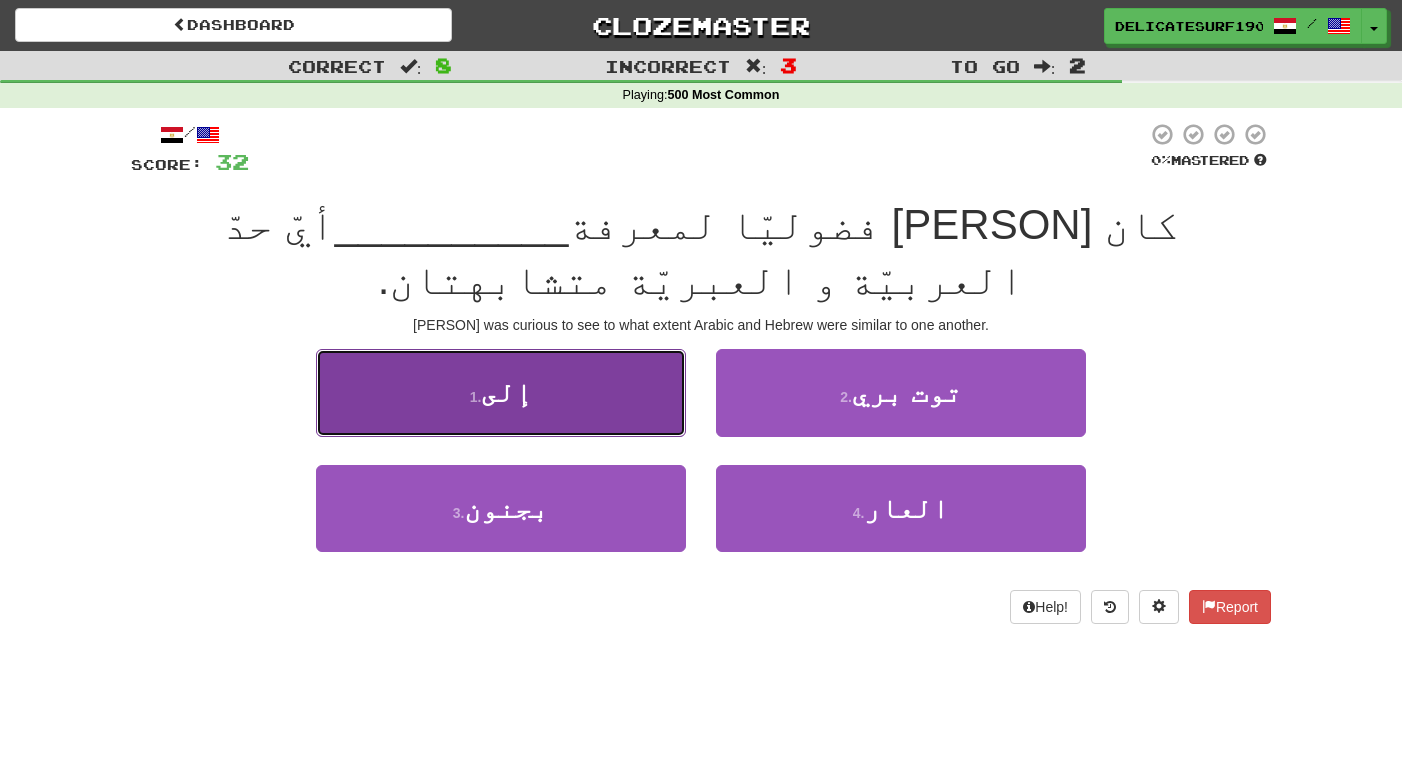 click on "1 .  إلى" at bounding box center [501, 392] 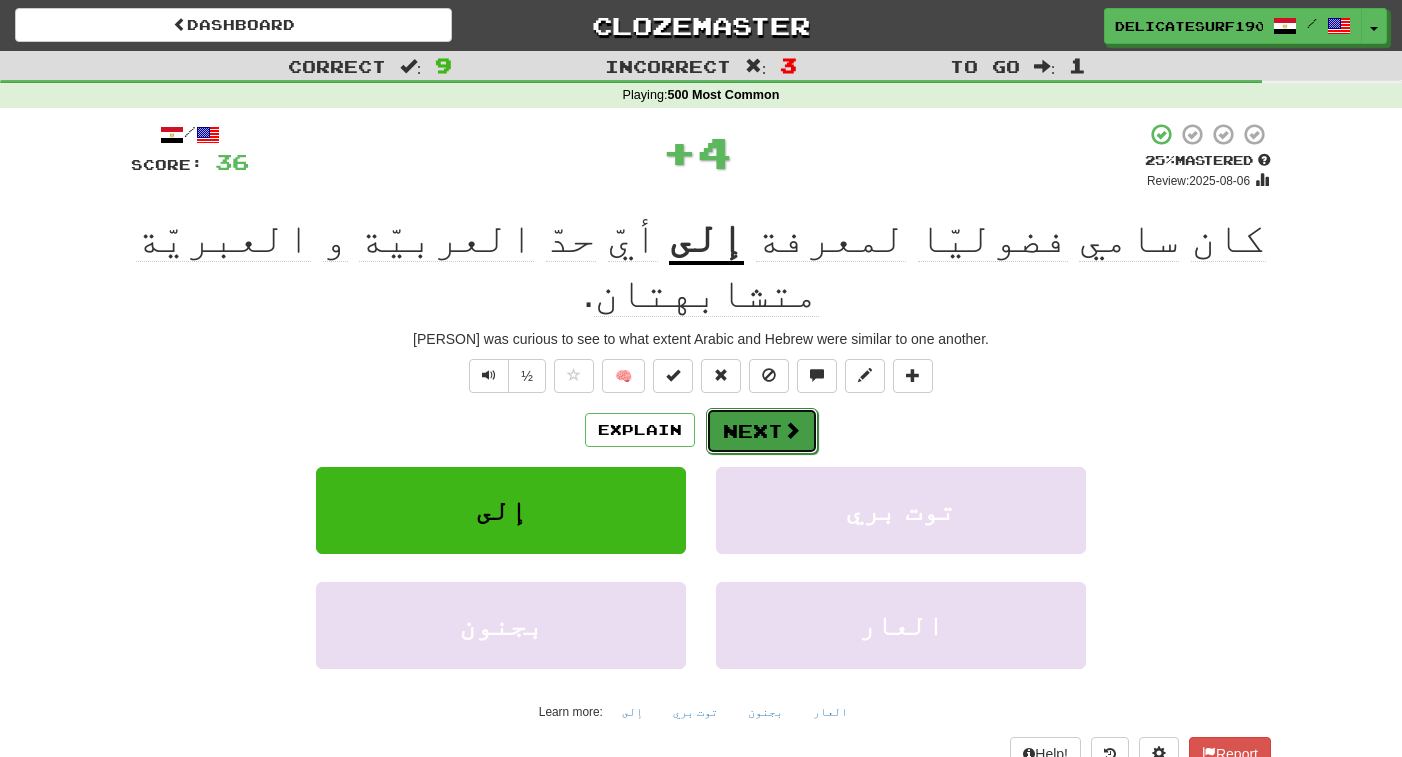click on "Next" at bounding box center (762, 431) 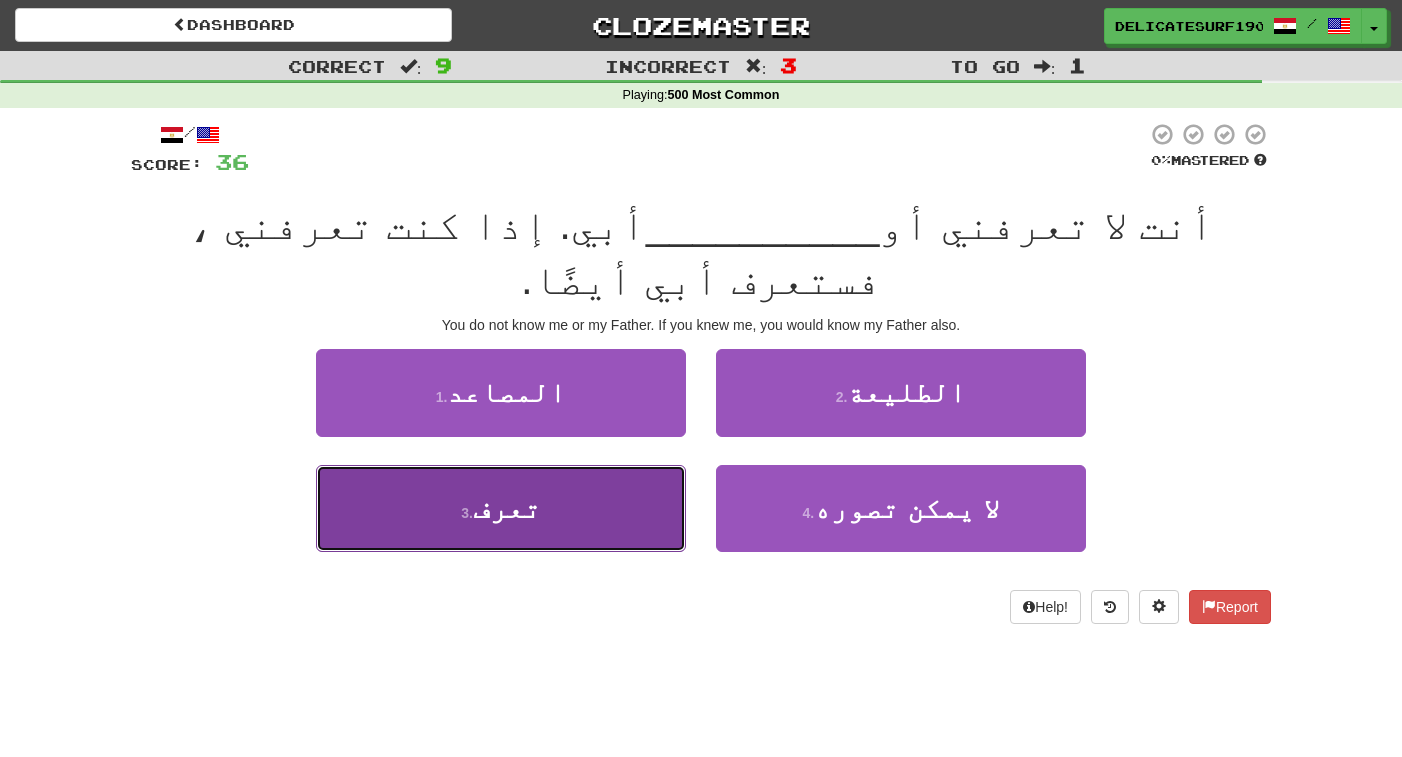 click on "3 .  تعرف" at bounding box center (501, 508) 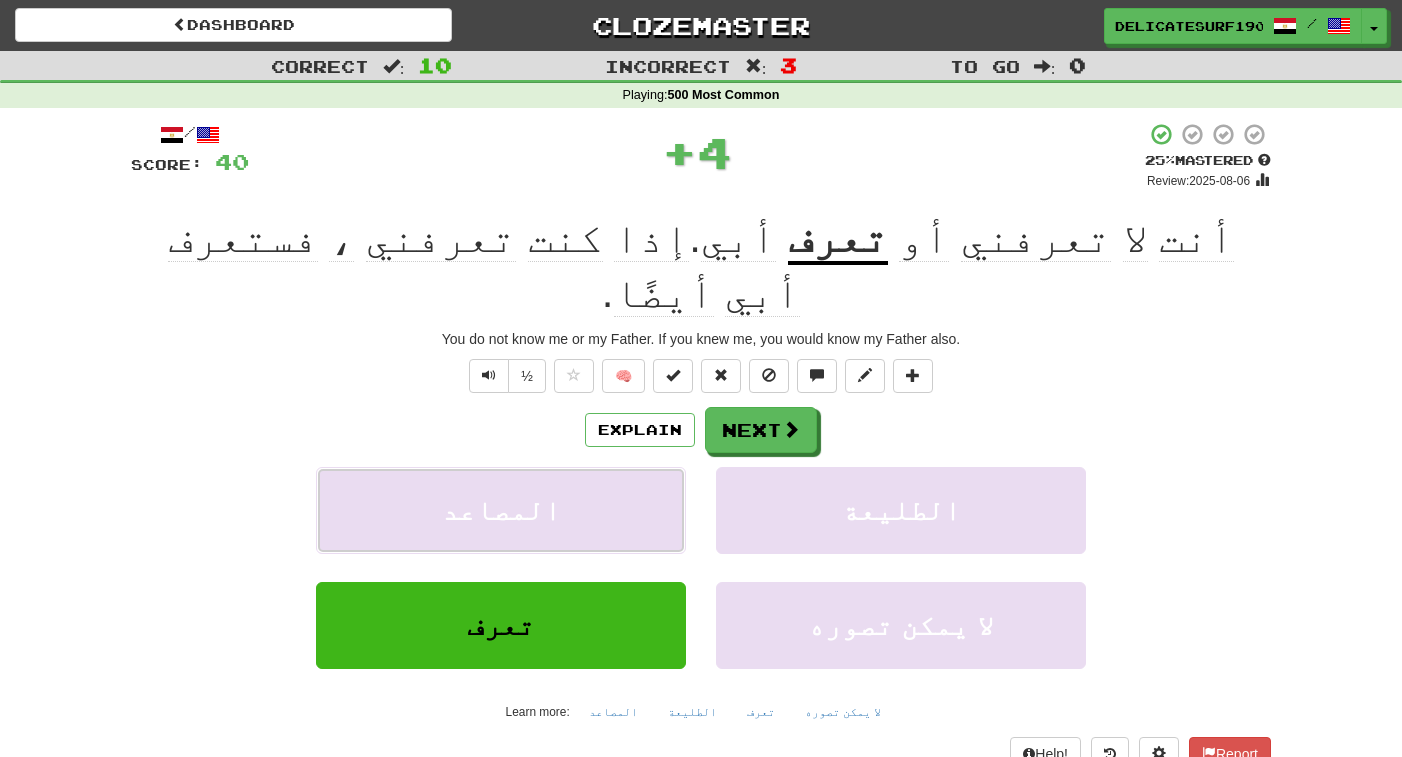 click on "المصاعد" at bounding box center [501, 510] 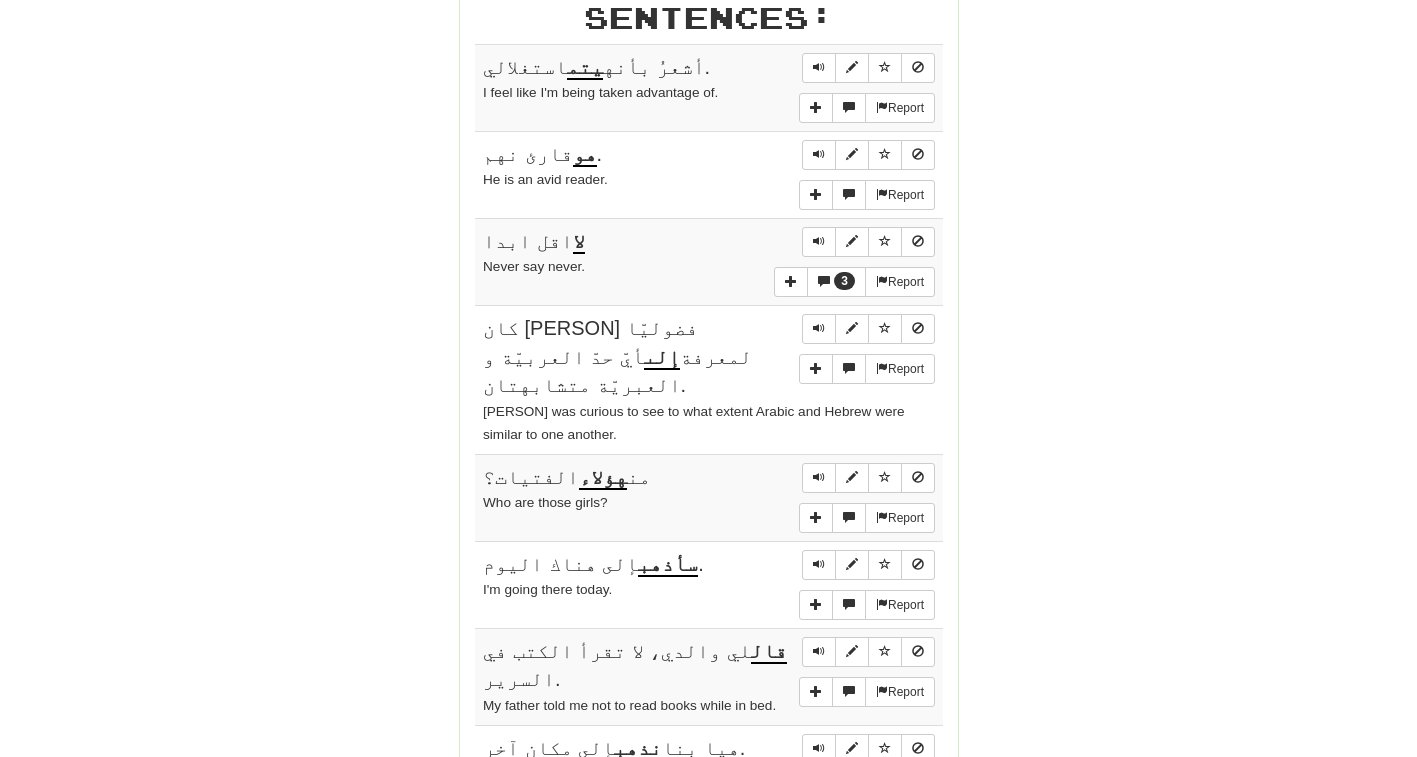 scroll, scrollTop: 1151, scrollLeft: 0, axis: vertical 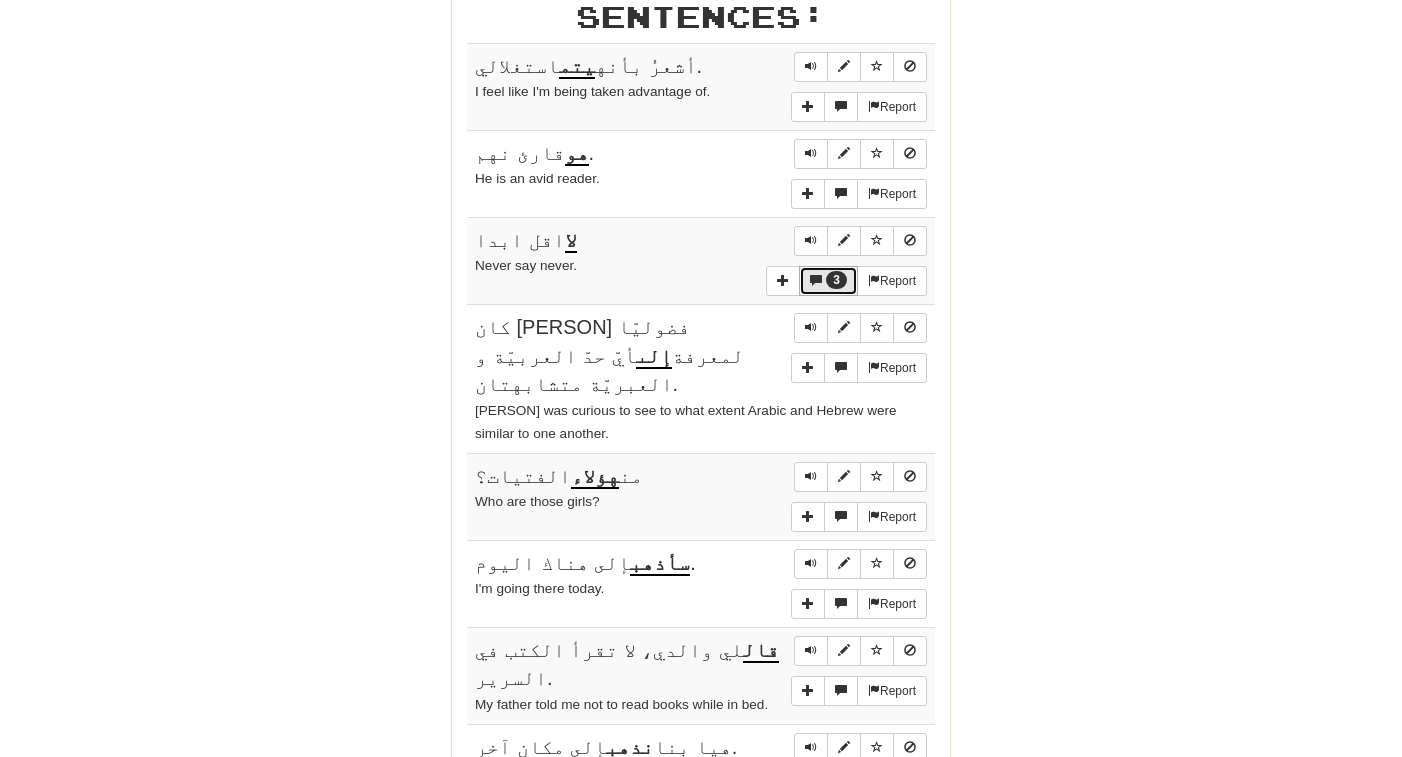 click on "3" at bounding box center (836, 280) 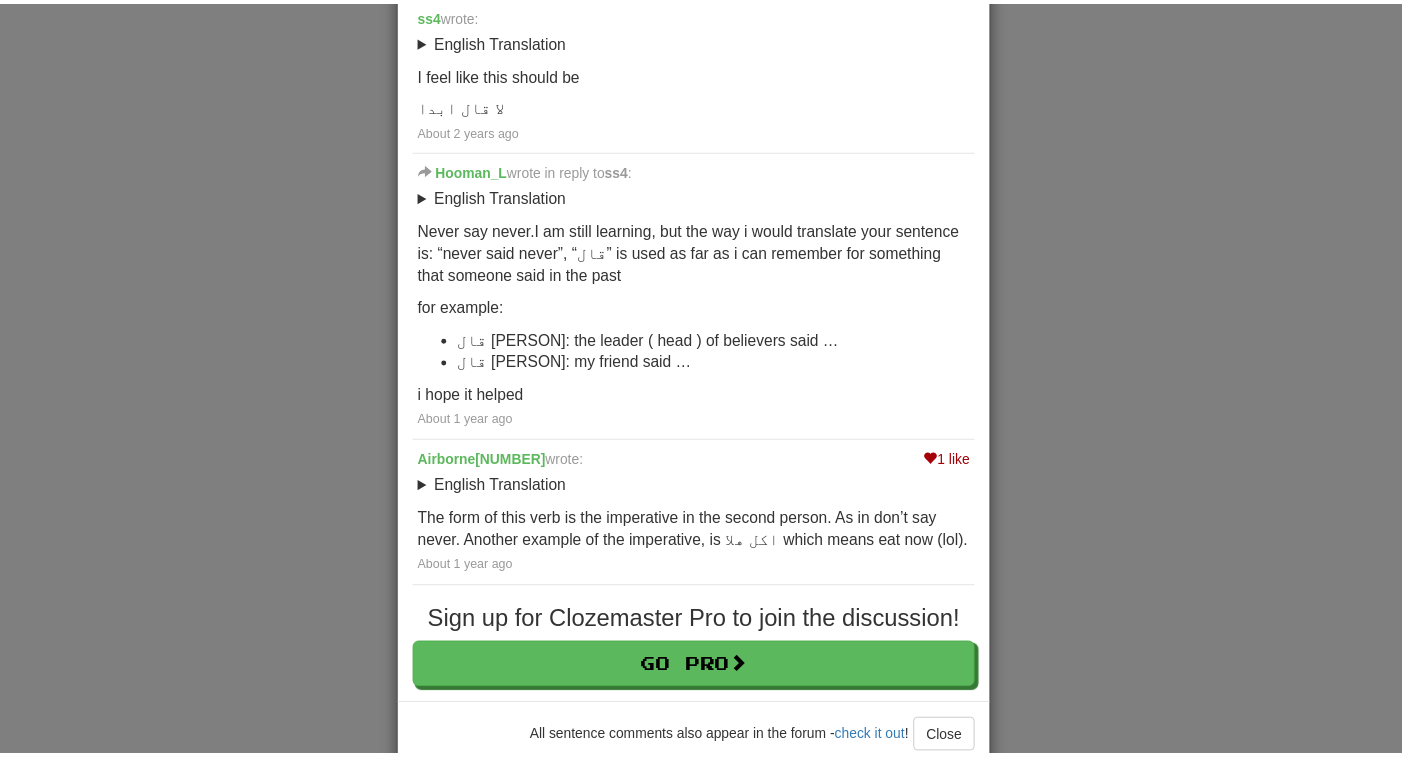 scroll, scrollTop: 0, scrollLeft: 0, axis: both 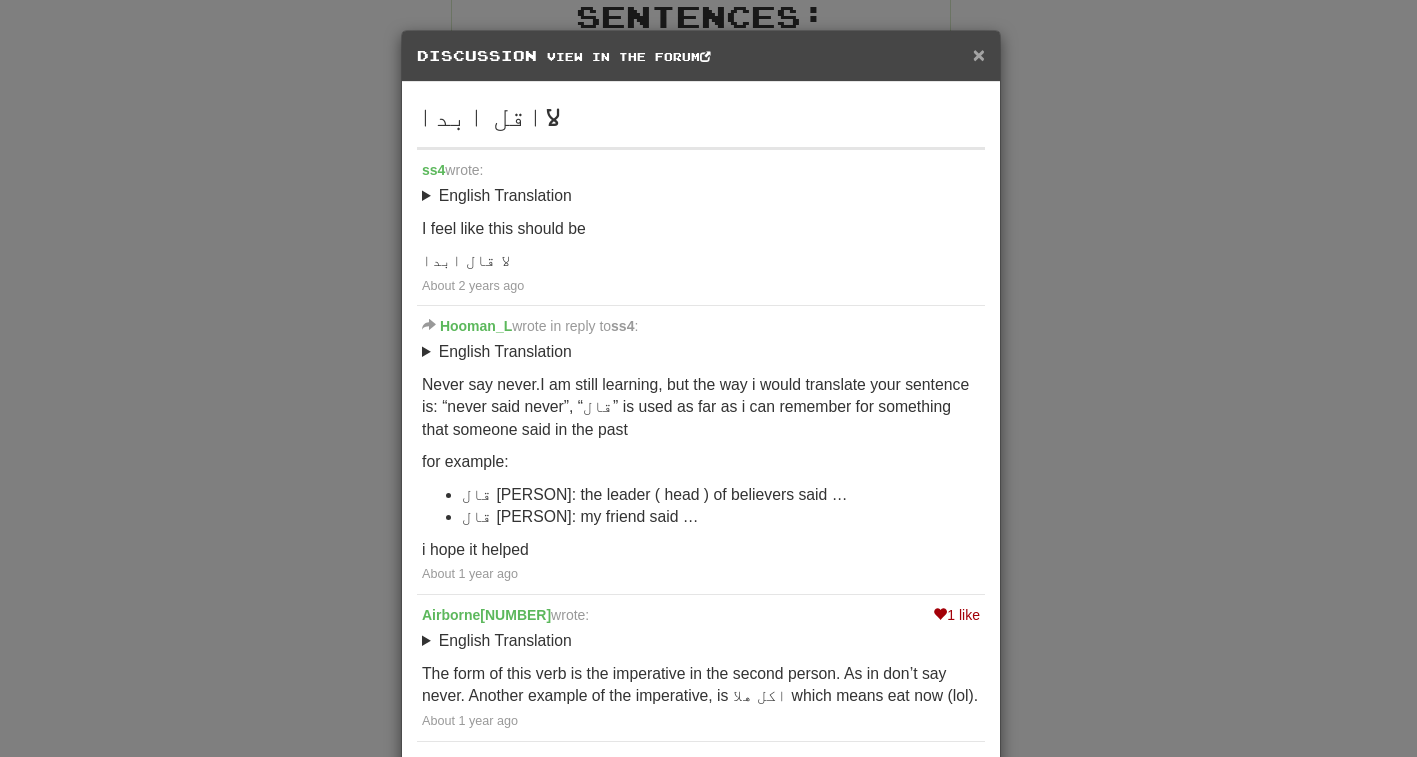 click on "×" at bounding box center (979, 54) 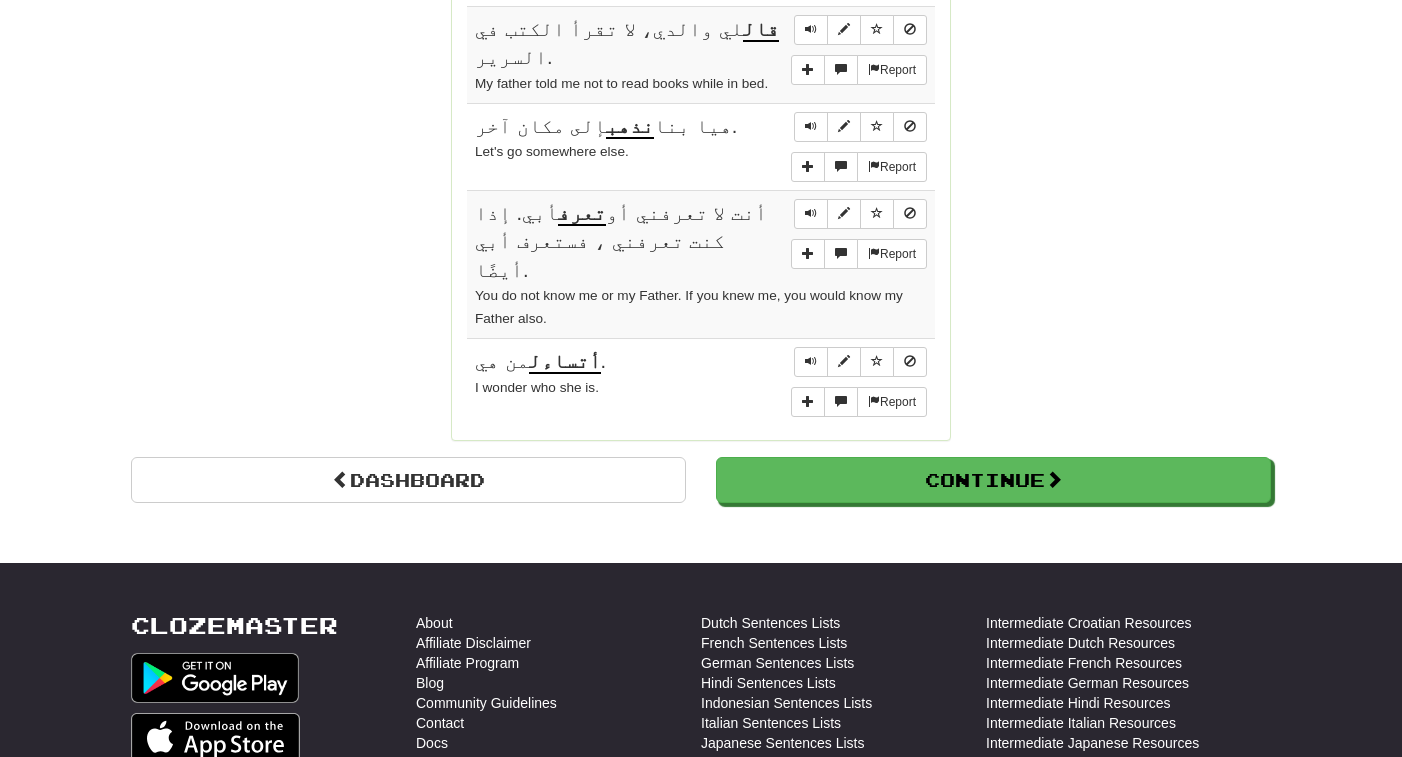 scroll, scrollTop: 1786, scrollLeft: 0, axis: vertical 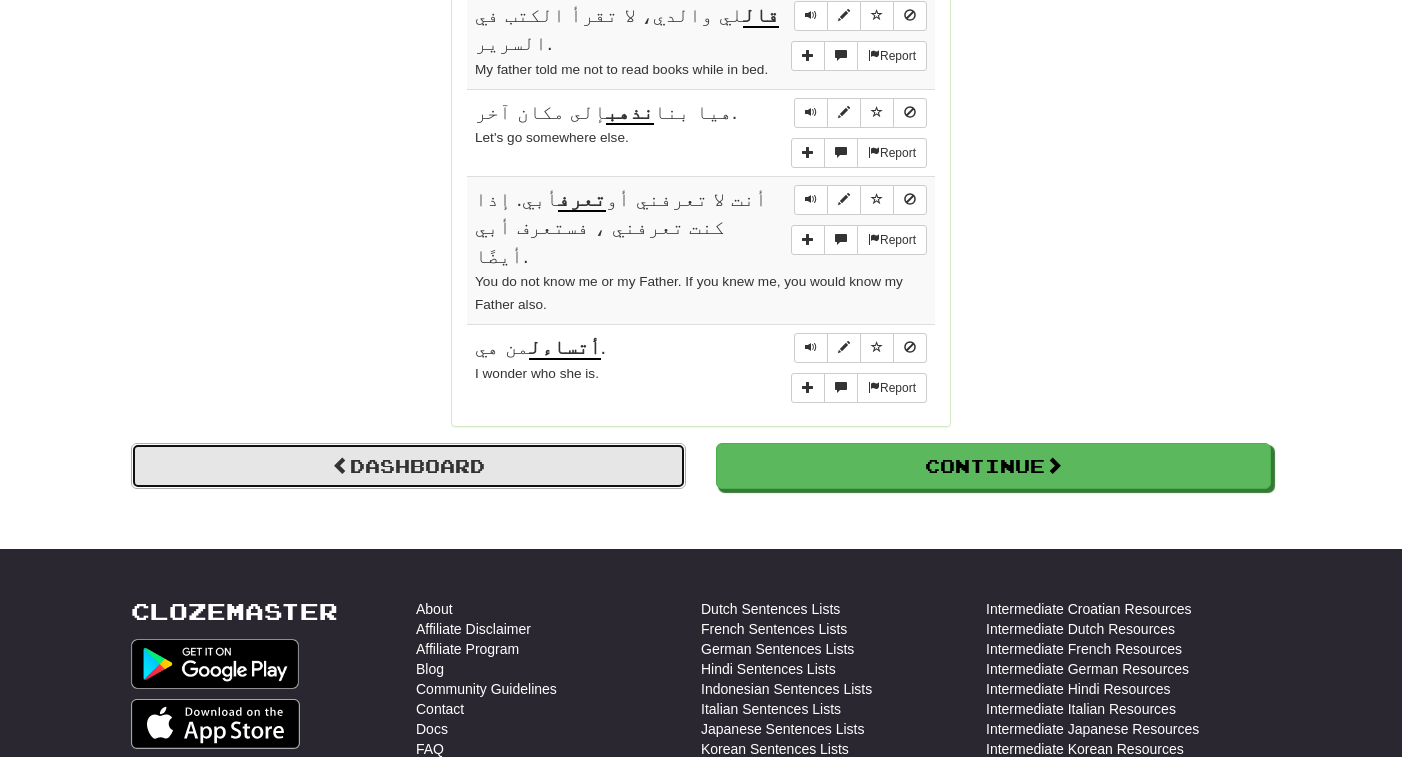 click on "Dashboard" at bounding box center (408, 466) 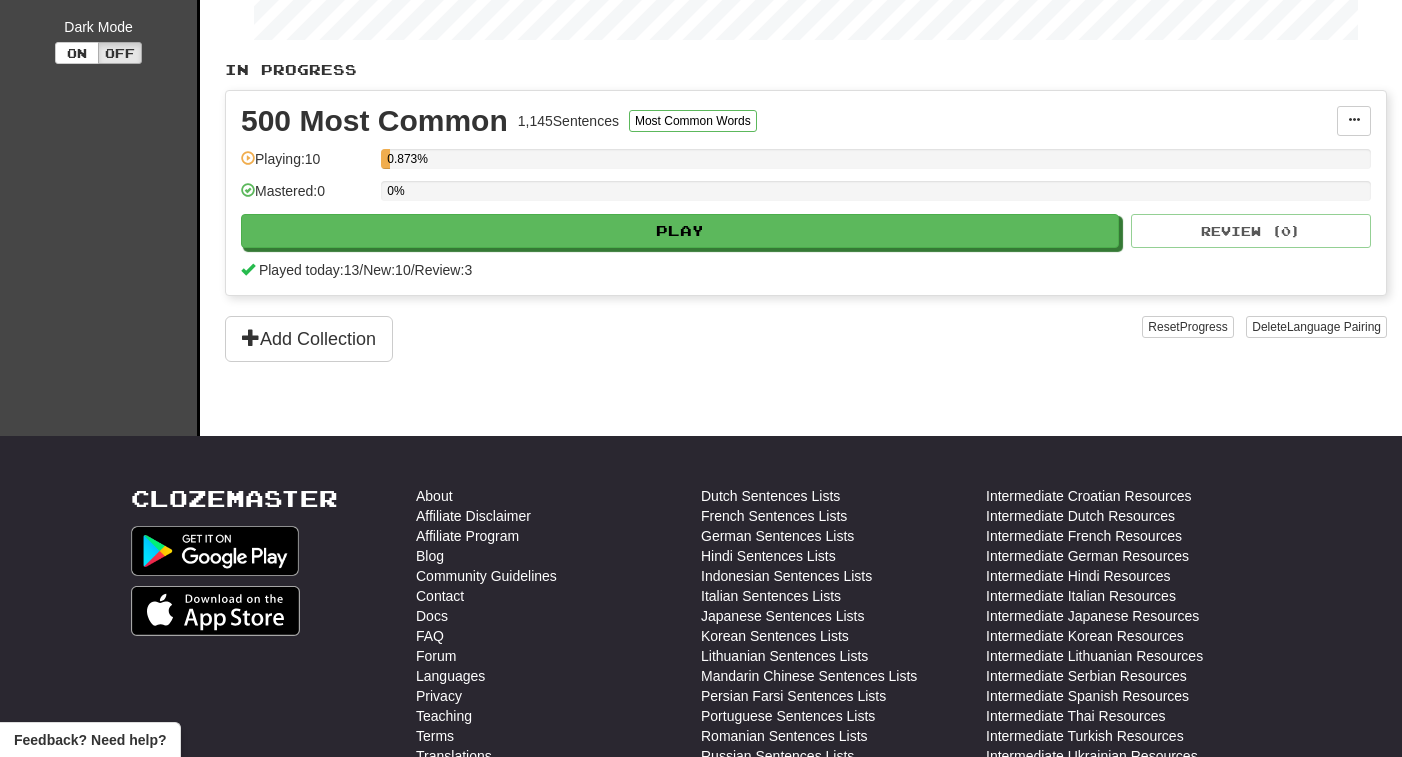 scroll, scrollTop: 0, scrollLeft: 0, axis: both 